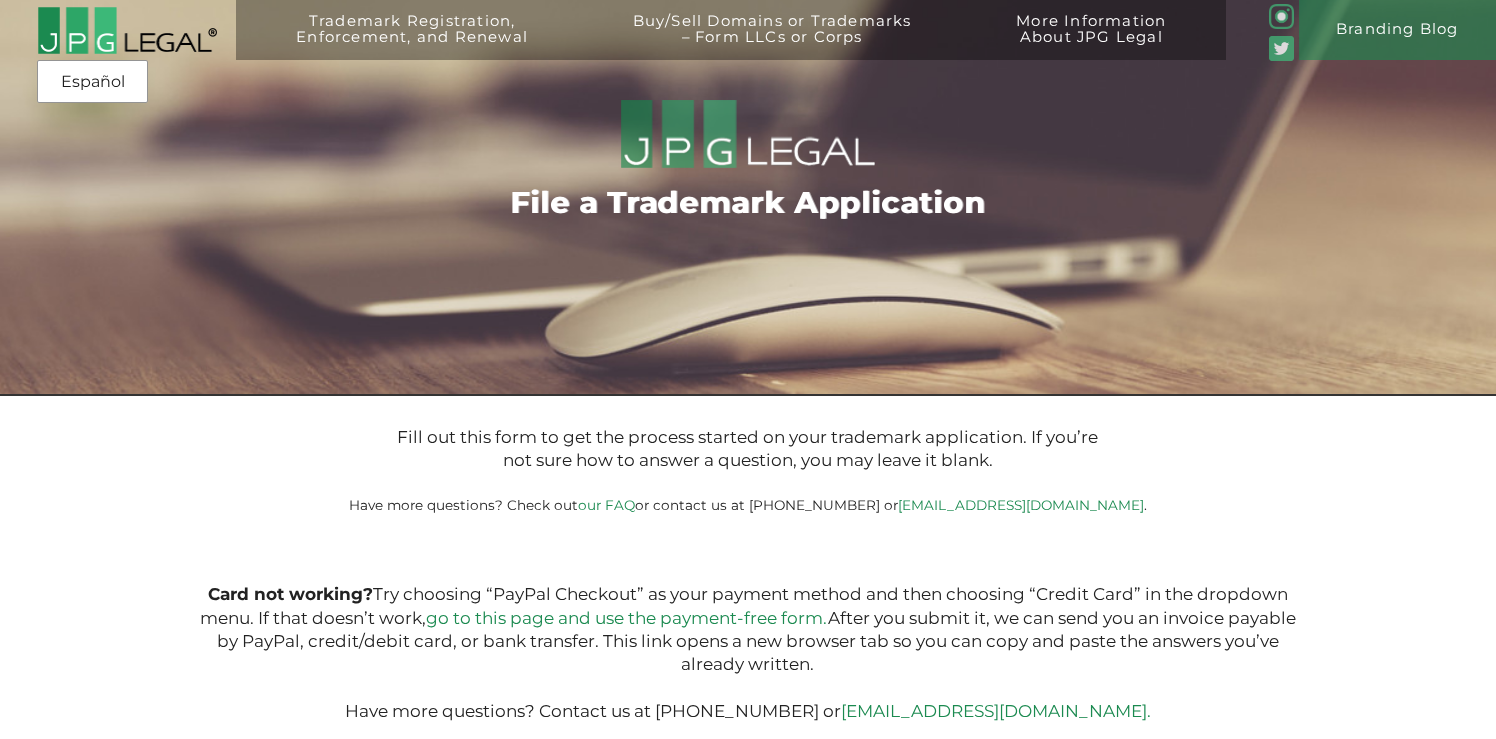 scroll, scrollTop: 0, scrollLeft: 0, axis: both 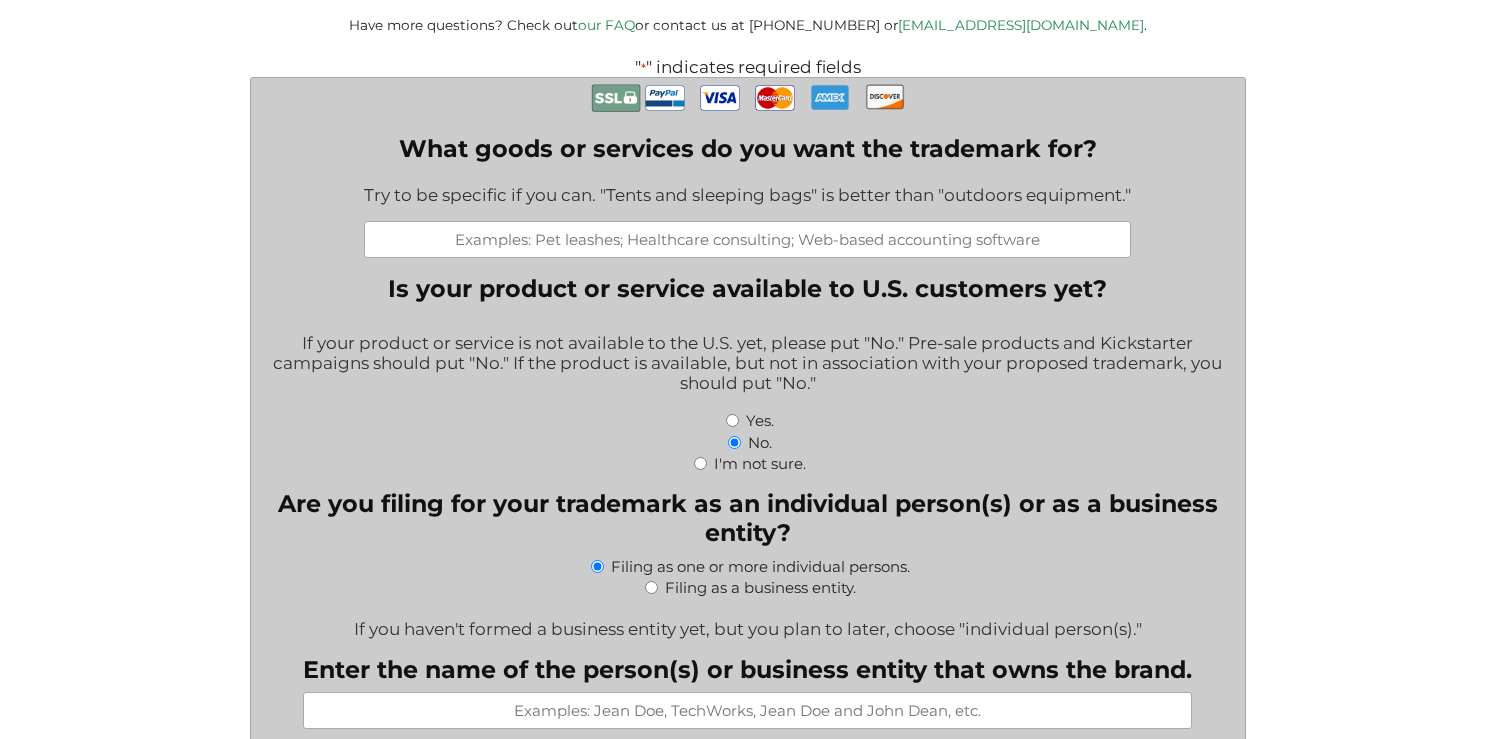 click on "What goods or services do you want the trademark for?" at bounding box center [747, 239] 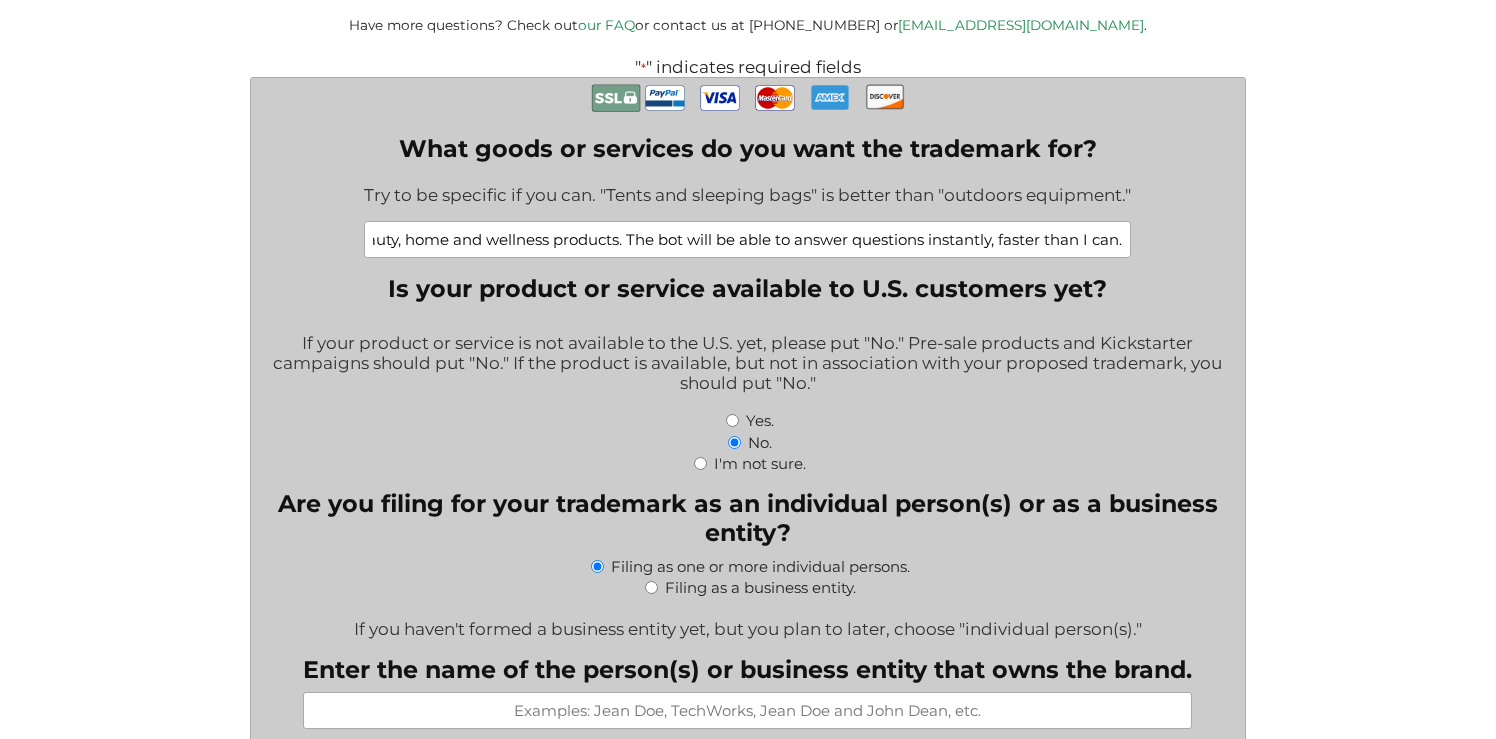 scroll, scrollTop: 0, scrollLeft: 1042, axis: horizontal 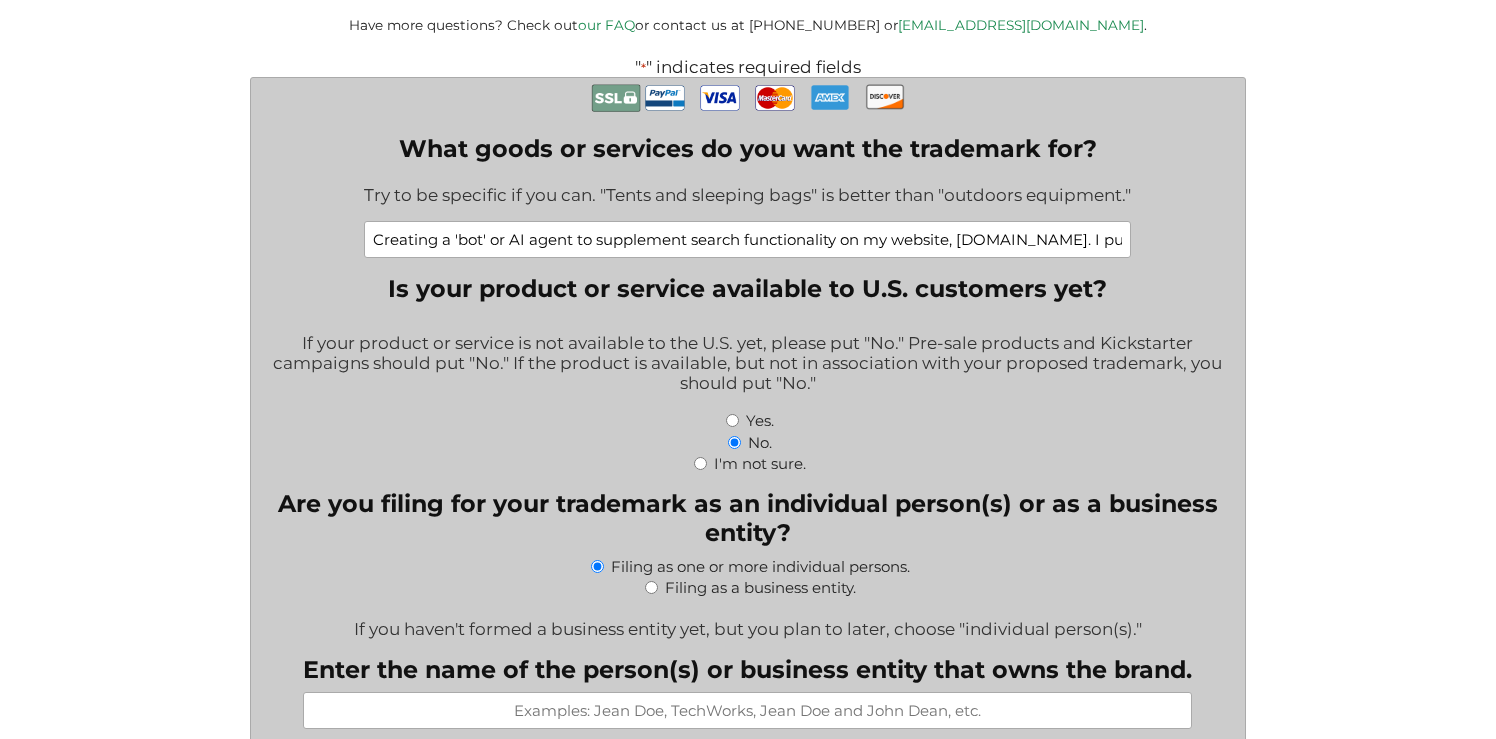 drag, startPoint x: 522, startPoint y: 243, endPoint x: 365, endPoint y: 244, distance: 157.00319 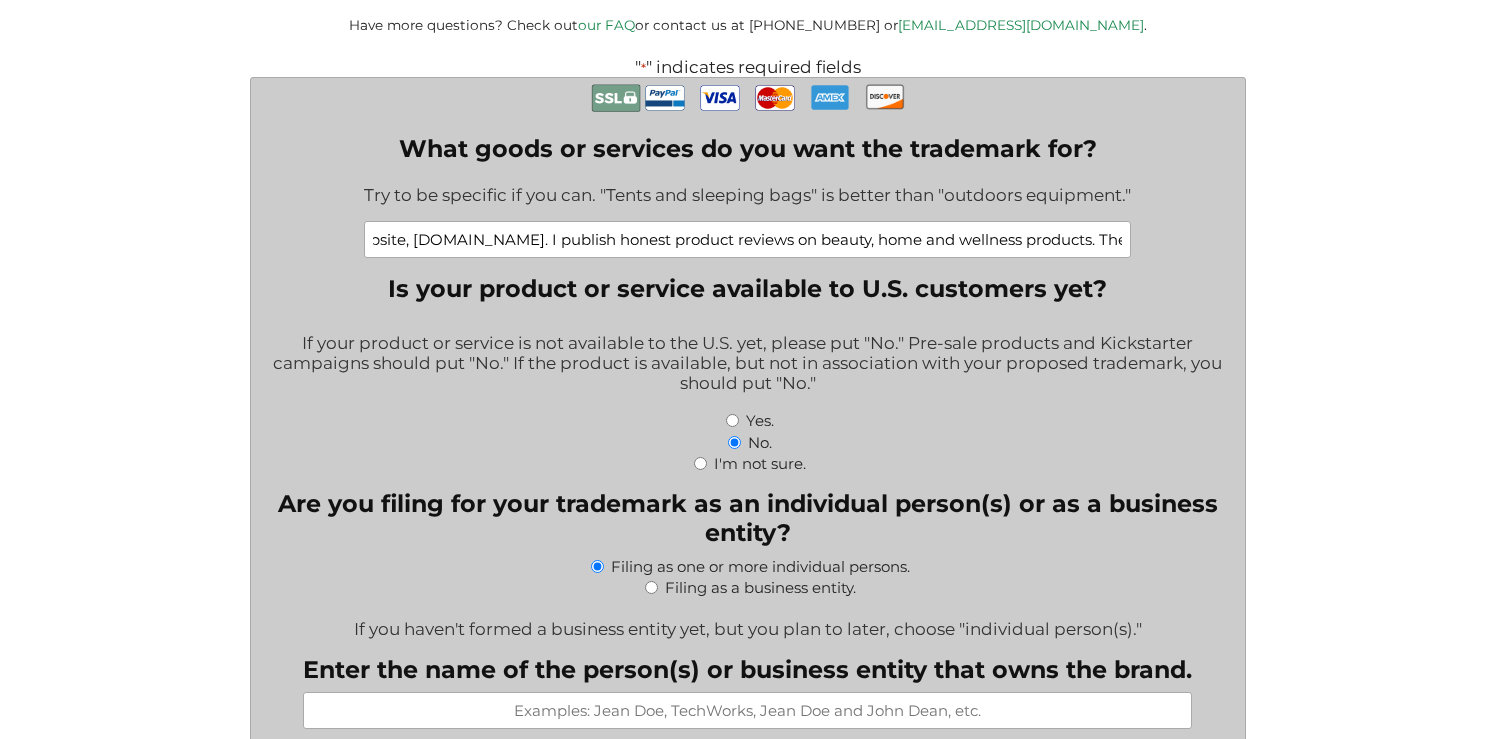 scroll, scrollTop: 0, scrollLeft: 1498, axis: horizontal 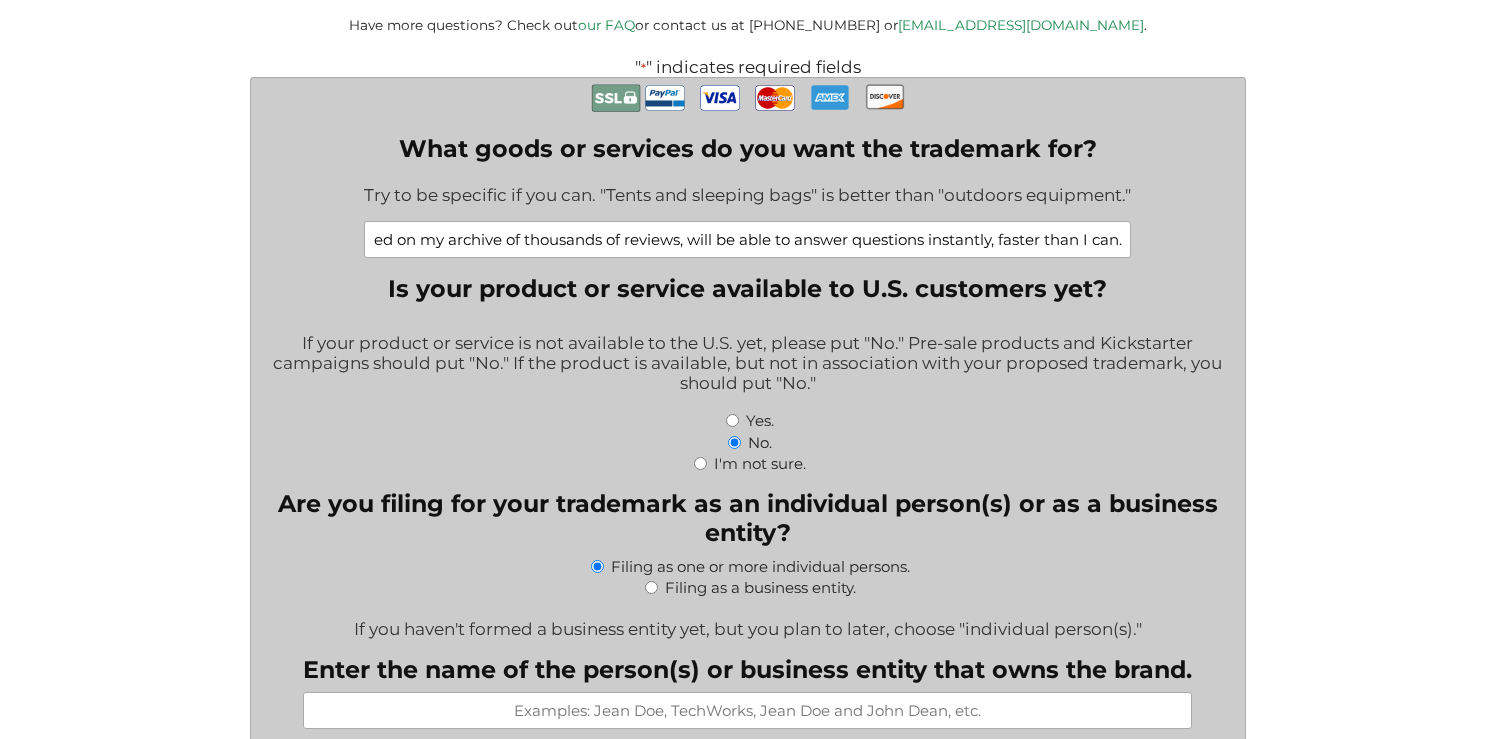 drag, startPoint x: 668, startPoint y: 246, endPoint x: 1196, endPoint y: 256, distance: 528.09467 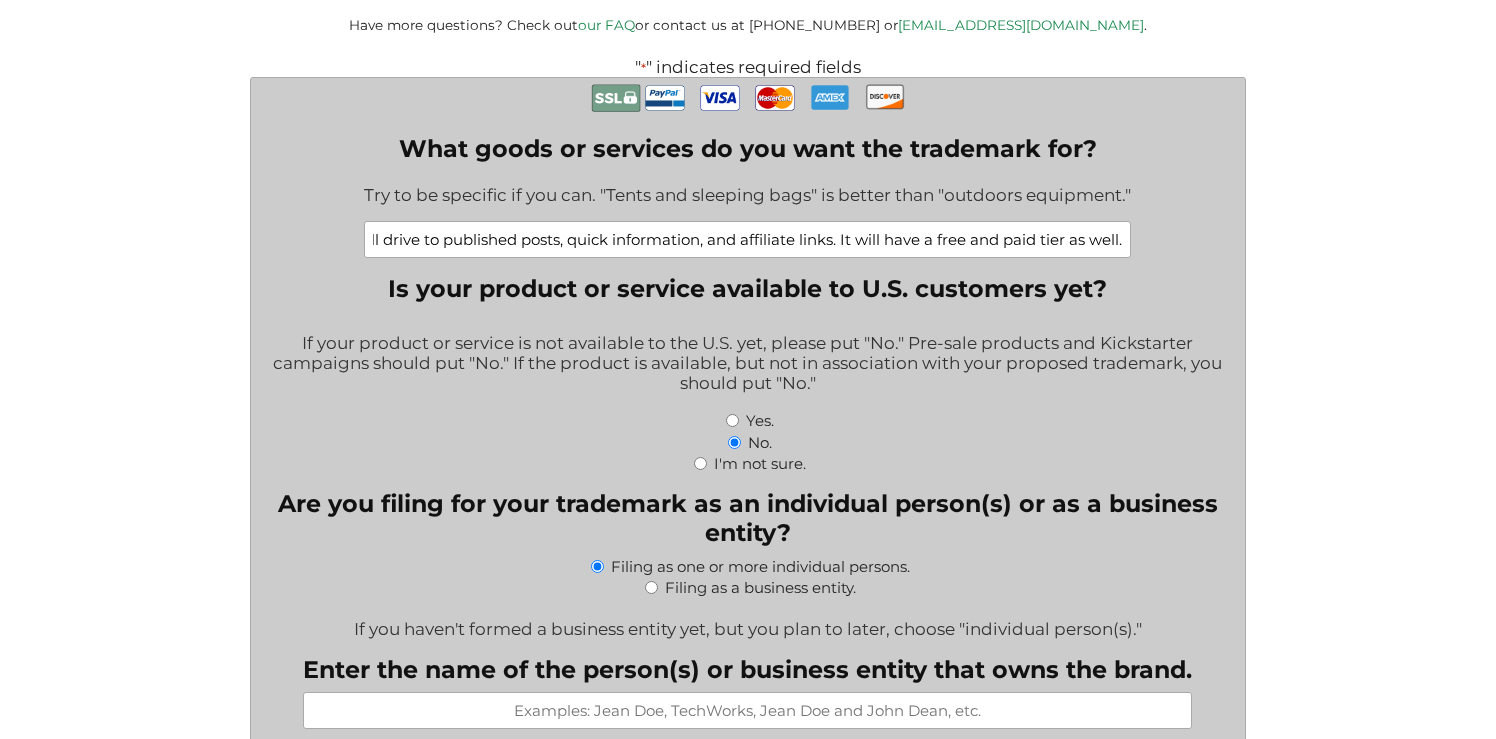 scroll, scrollTop: 0, scrollLeft: 2342, axis: horizontal 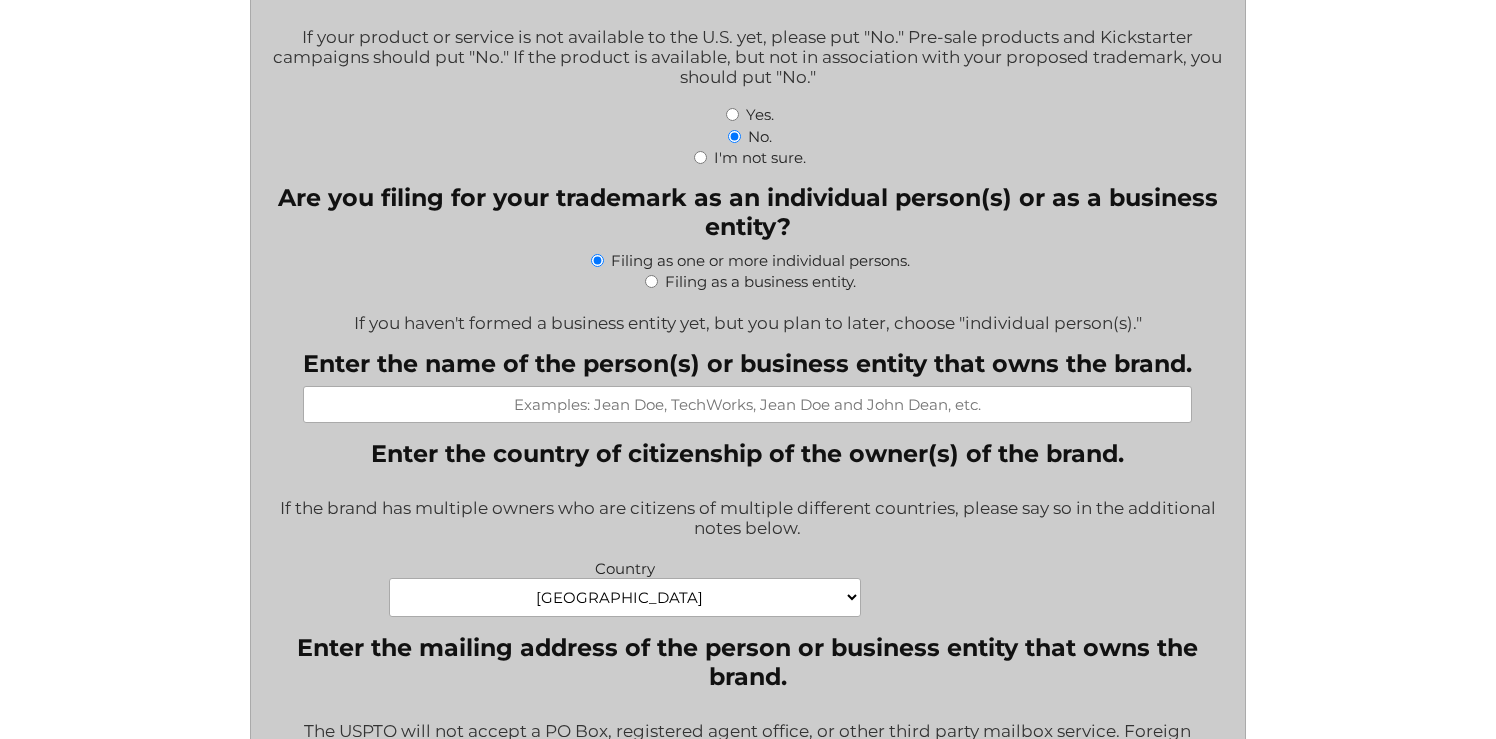 click on "Filing as a business entity." at bounding box center [760, 281] 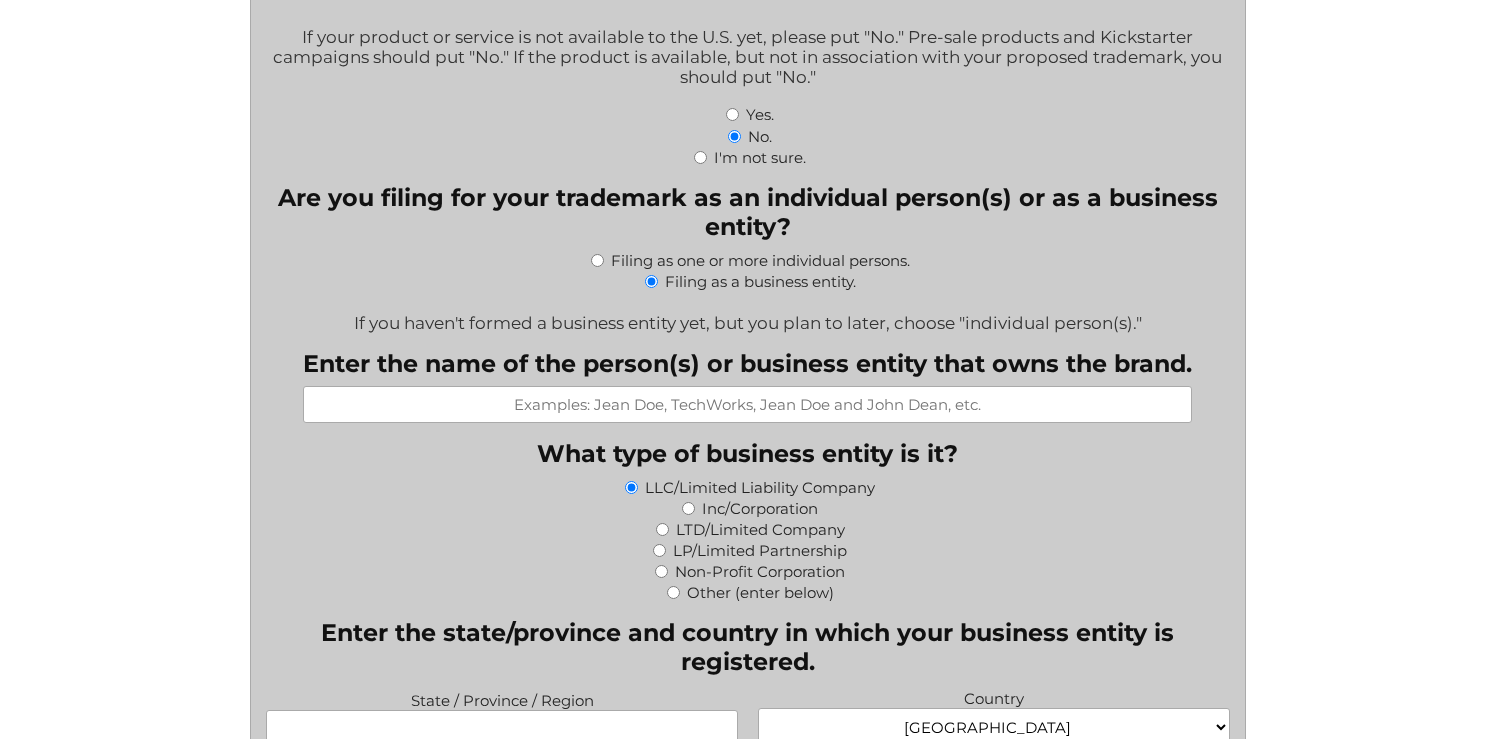 click on "Enter the name of the person(s) or business entity that owns the brand." at bounding box center [747, 404] 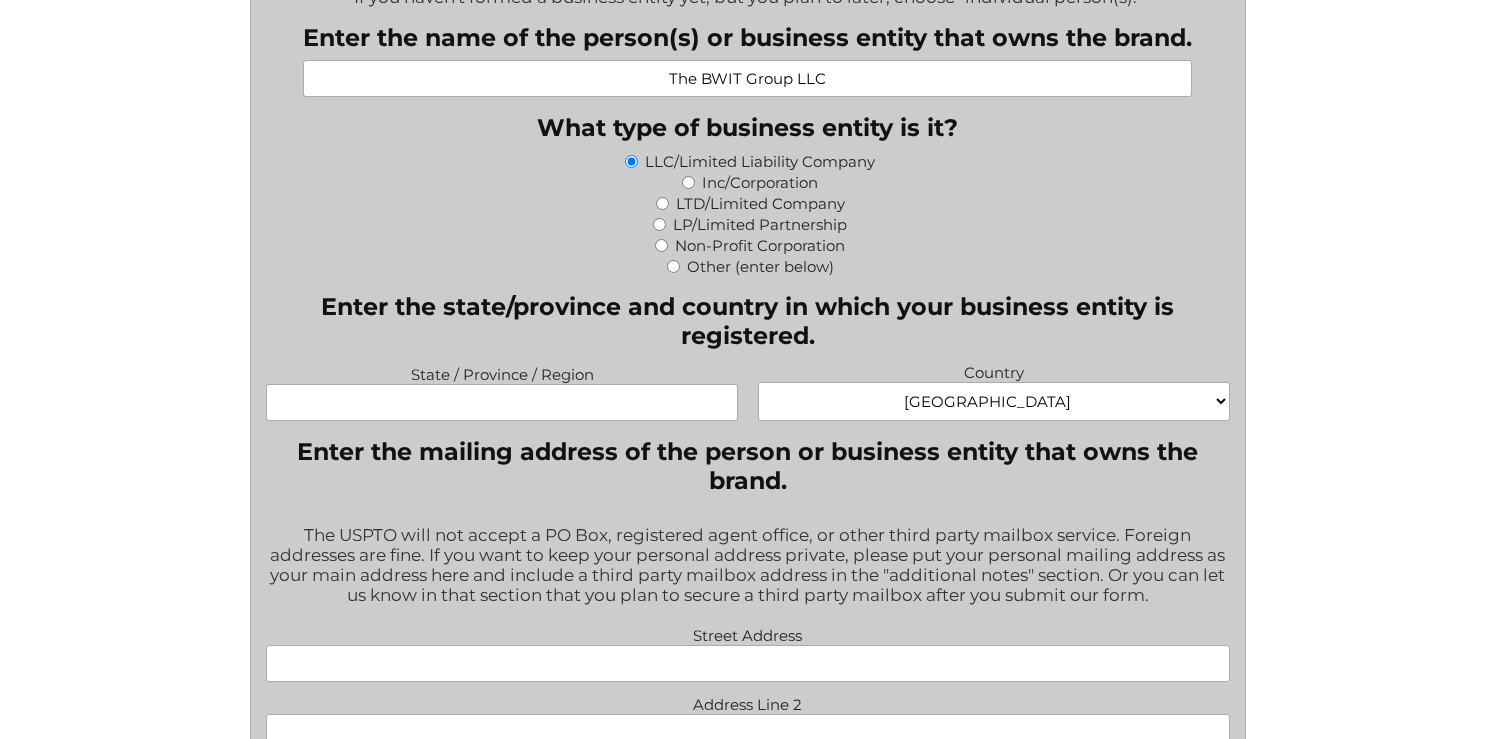 scroll, scrollTop: 1114, scrollLeft: 0, axis: vertical 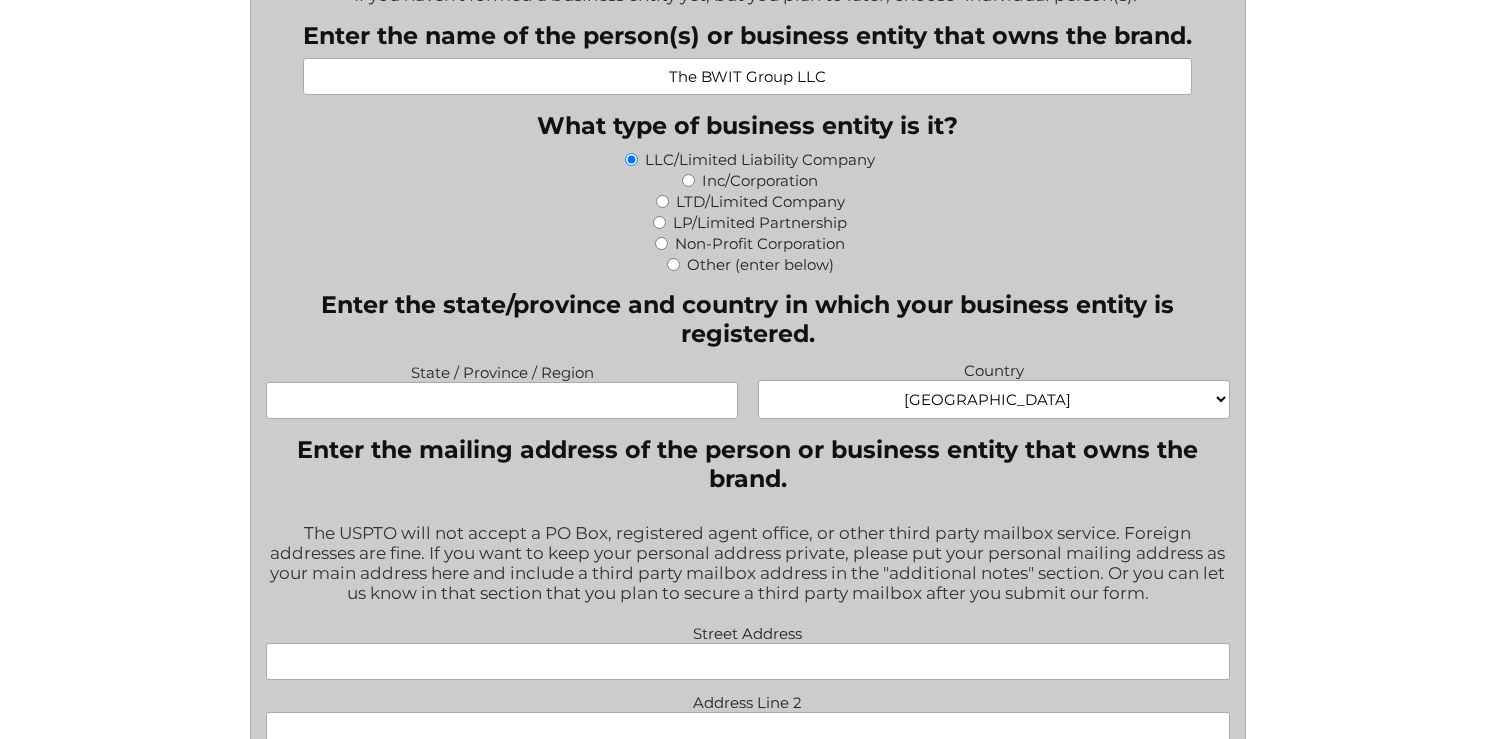 type on "The BWIT Group LLC" 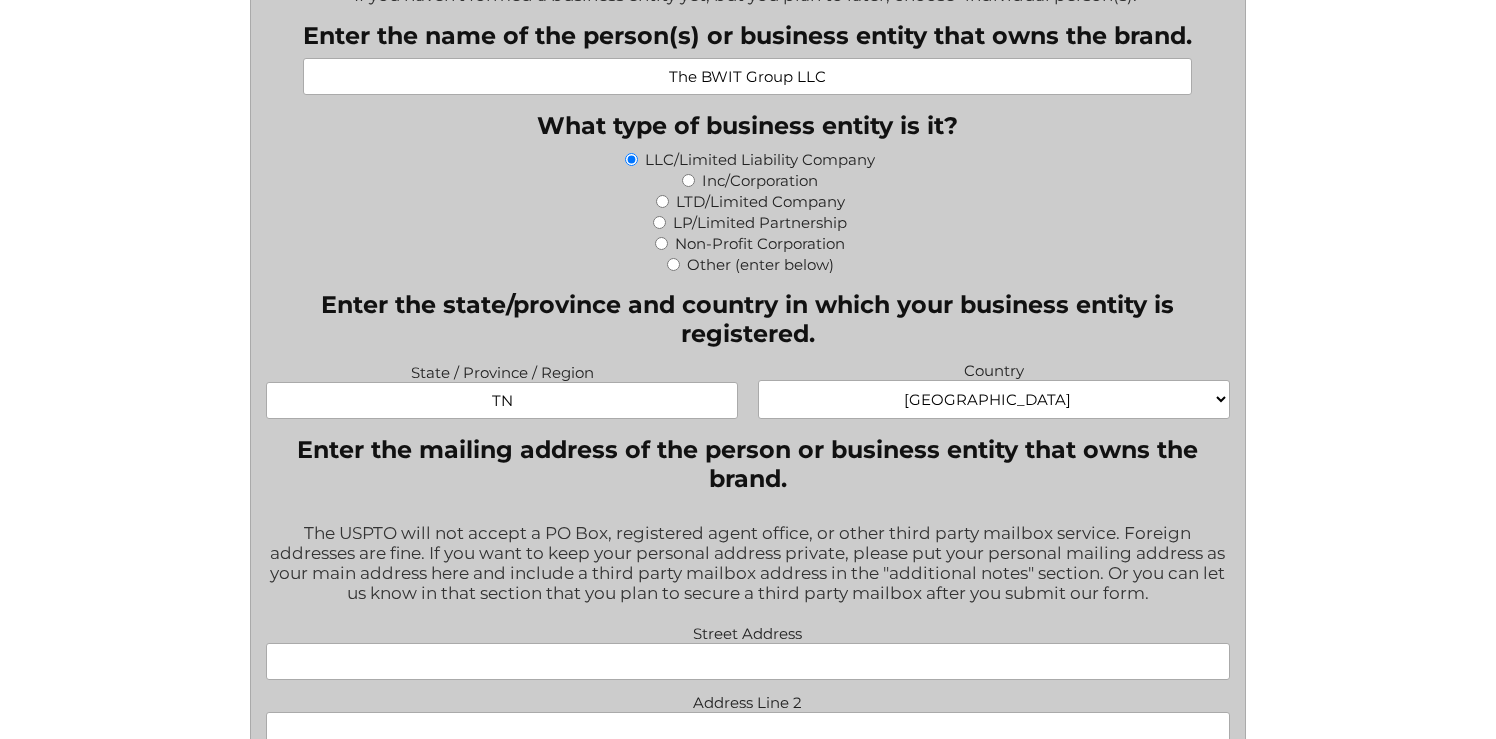 type on "TN" 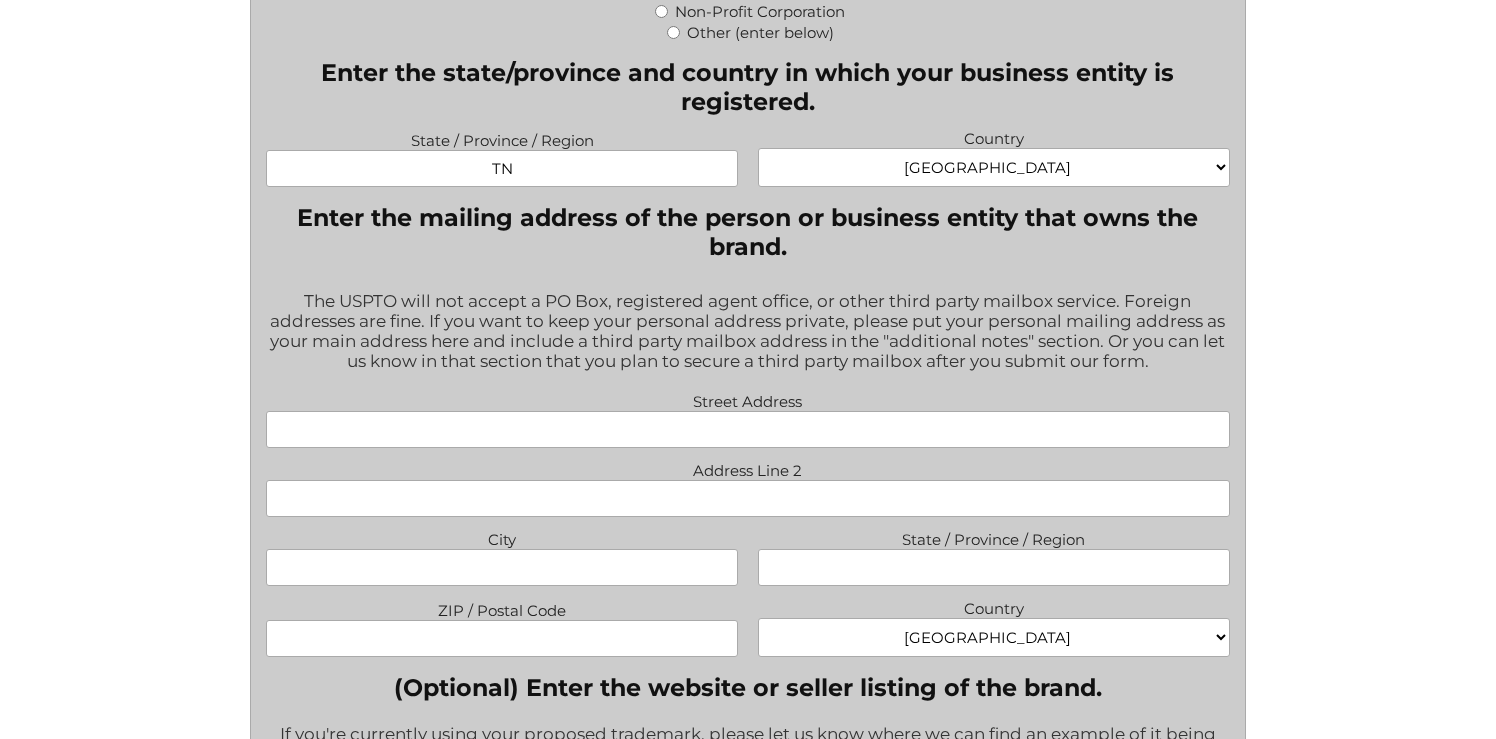 scroll, scrollTop: 1374, scrollLeft: 0, axis: vertical 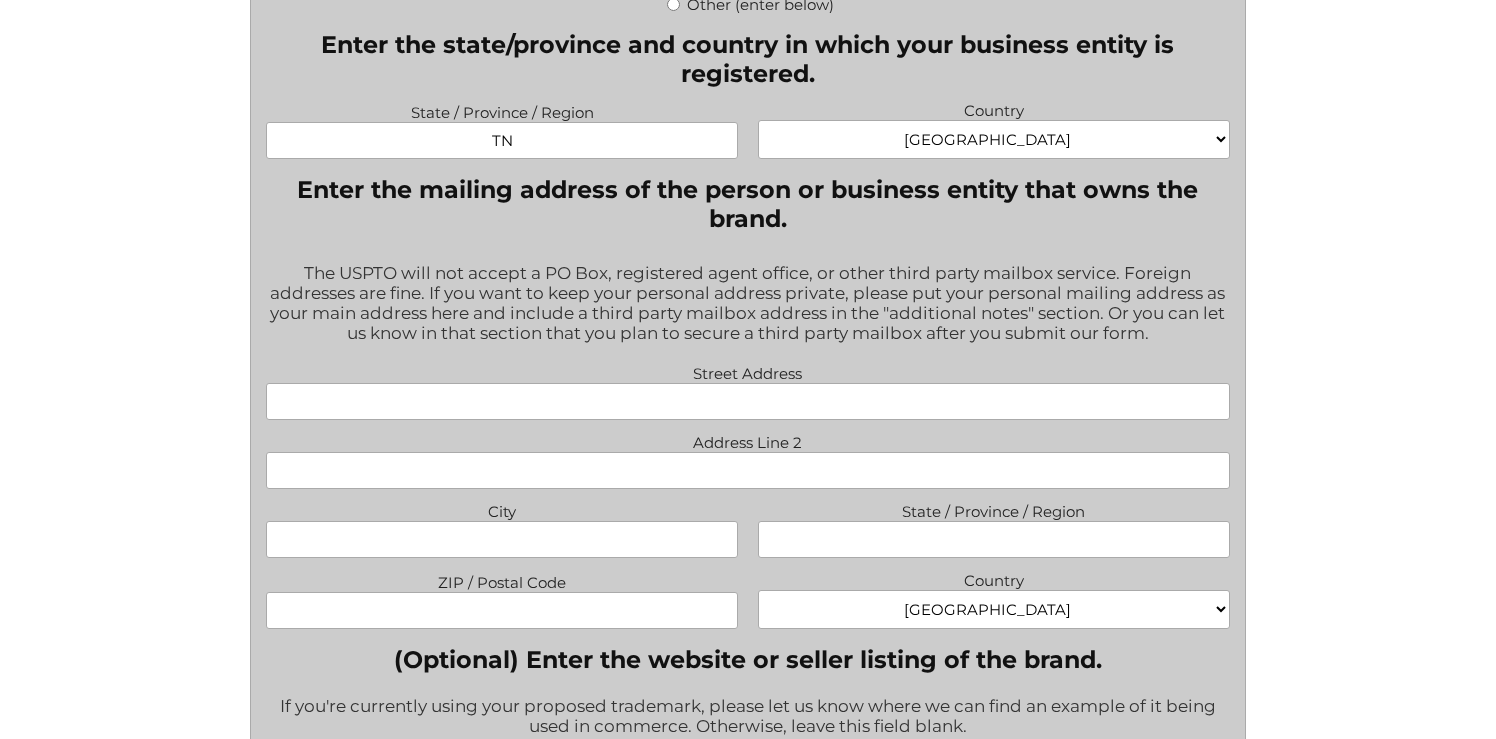 click on "Street Address" at bounding box center [748, 401] 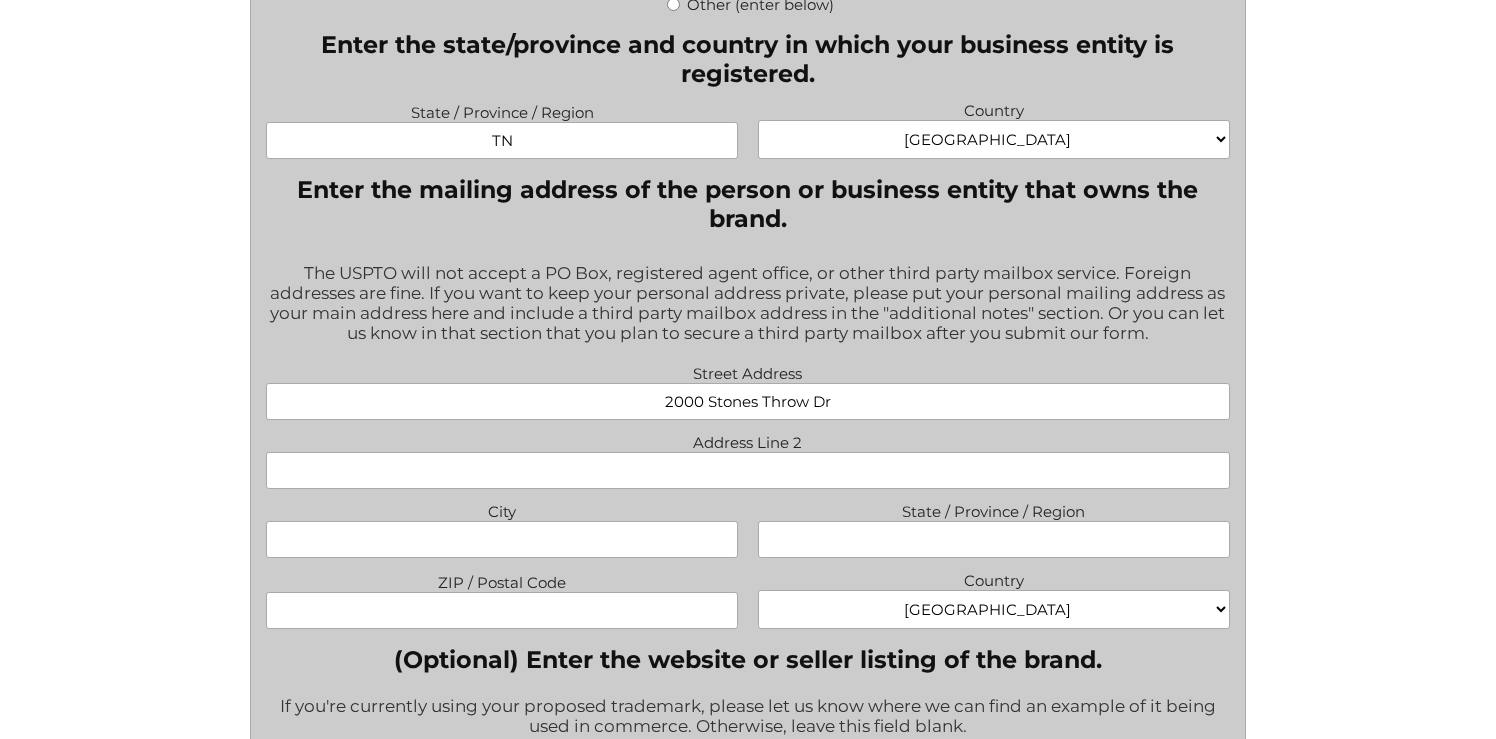 type on "2000 Stones Throw Dr" 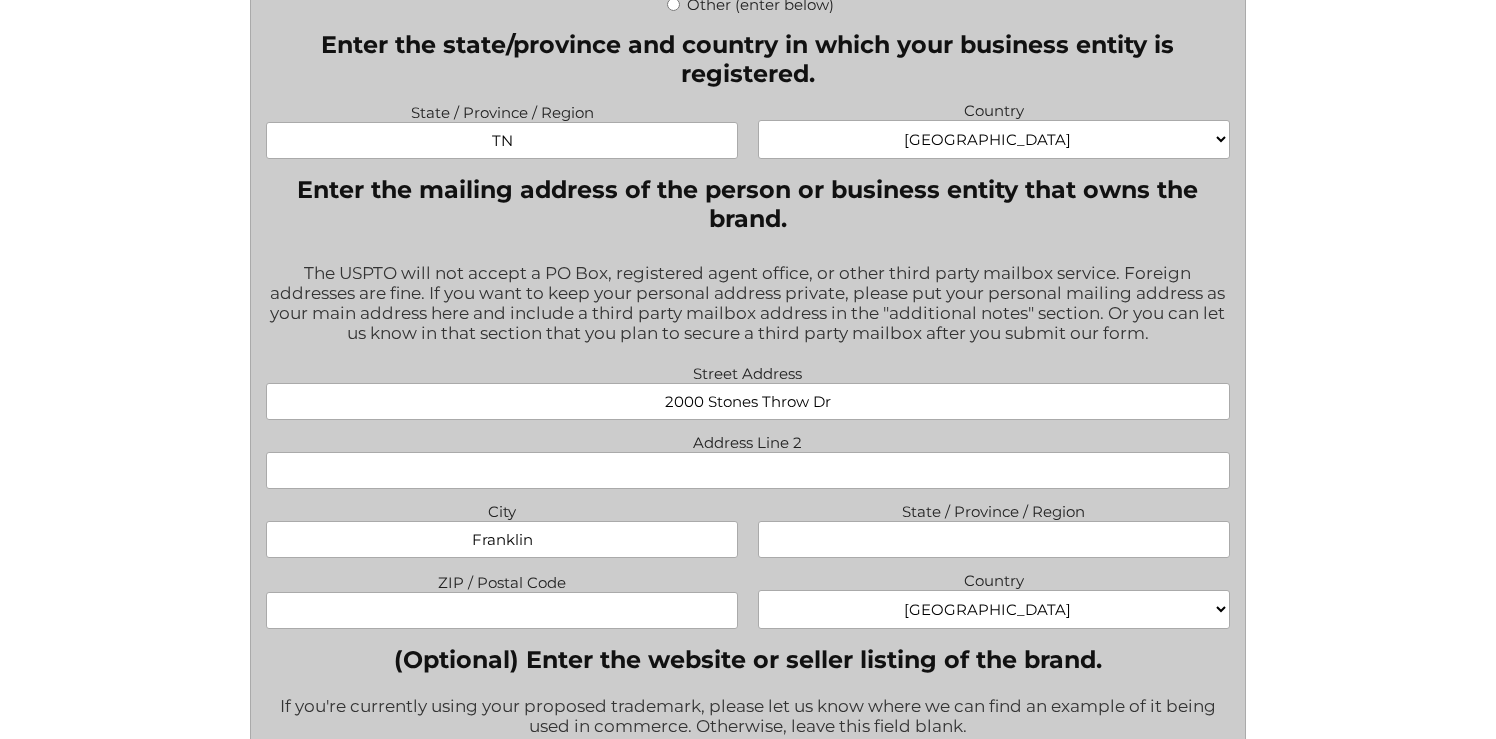 type on "Franklin" 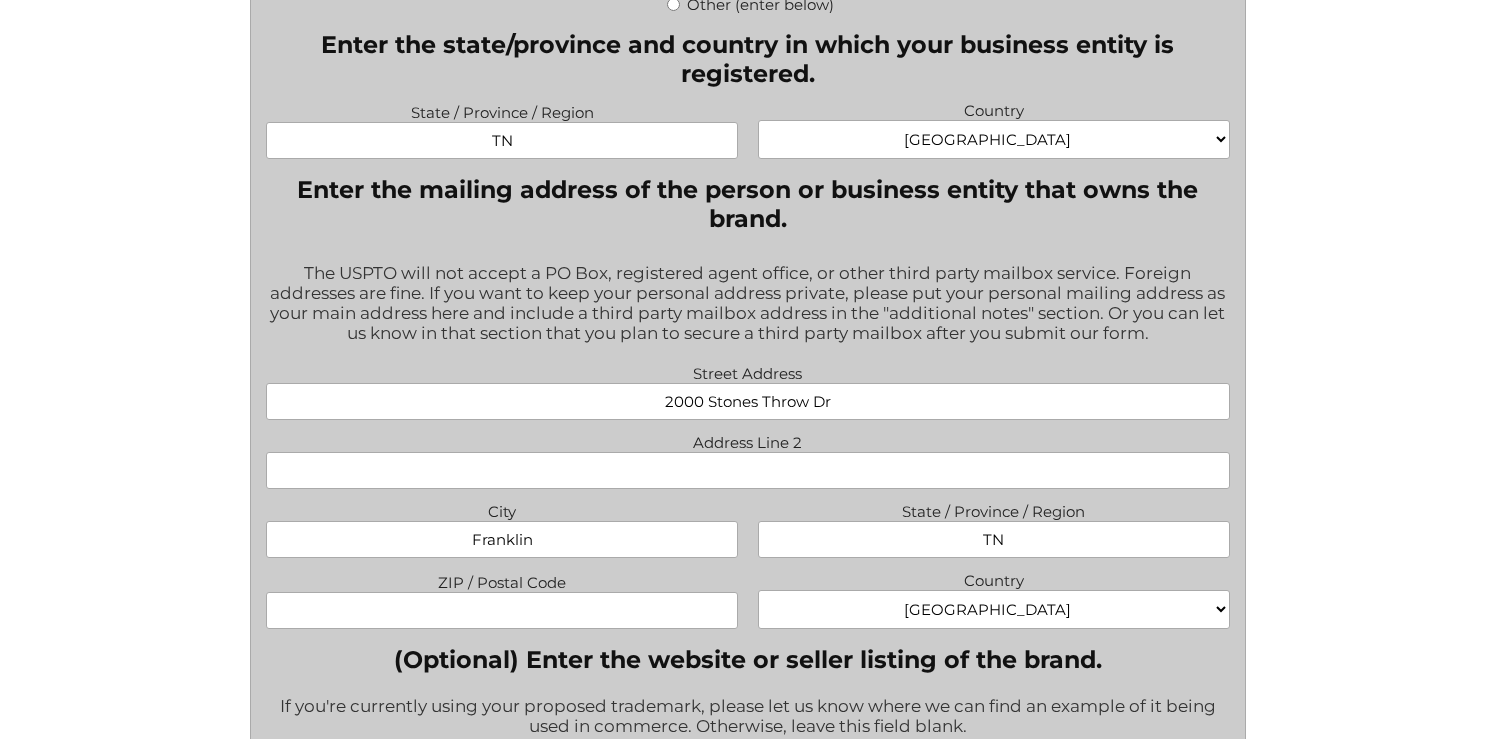 type on "TN" 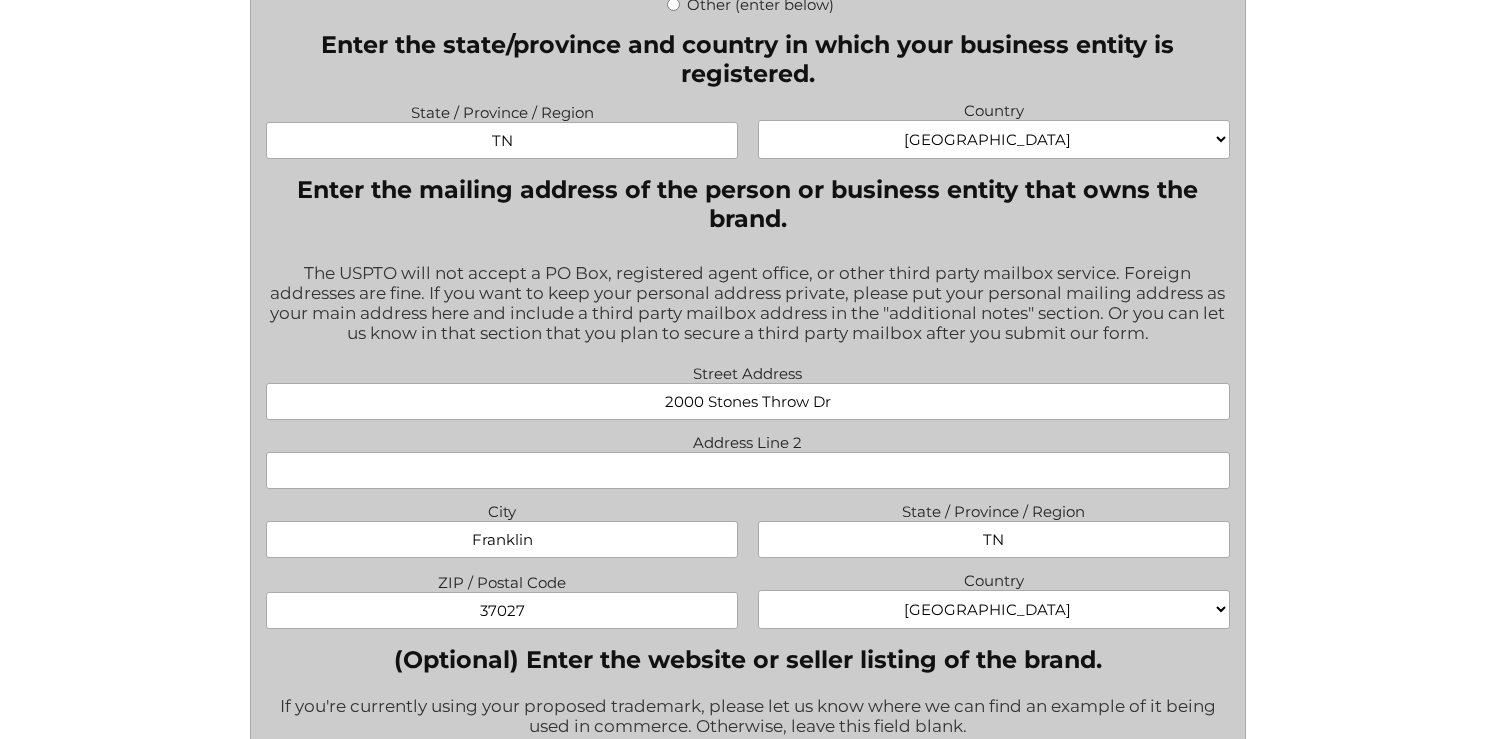 type on "37027" 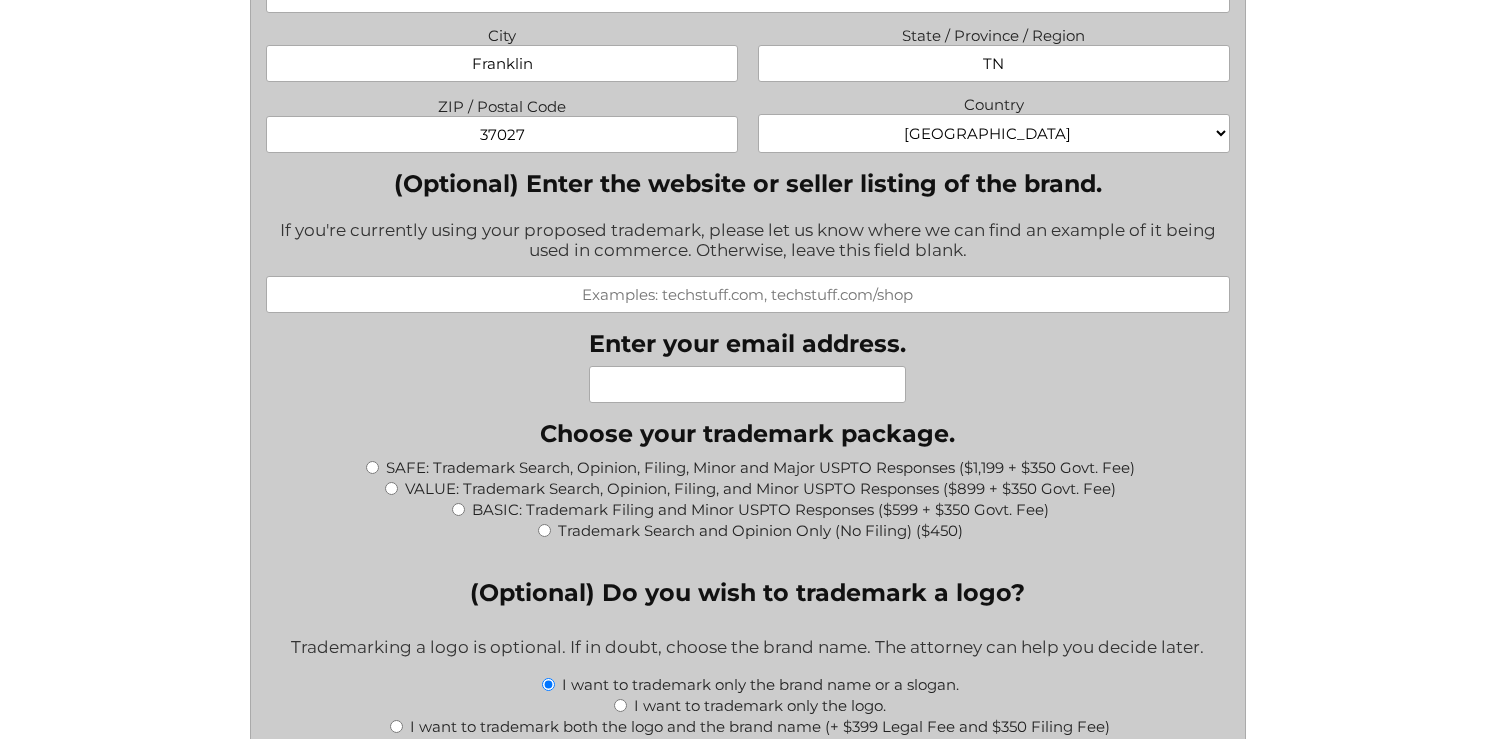 scroll, scrollTop: 1867, scrollLeft: 0, axis: vertical 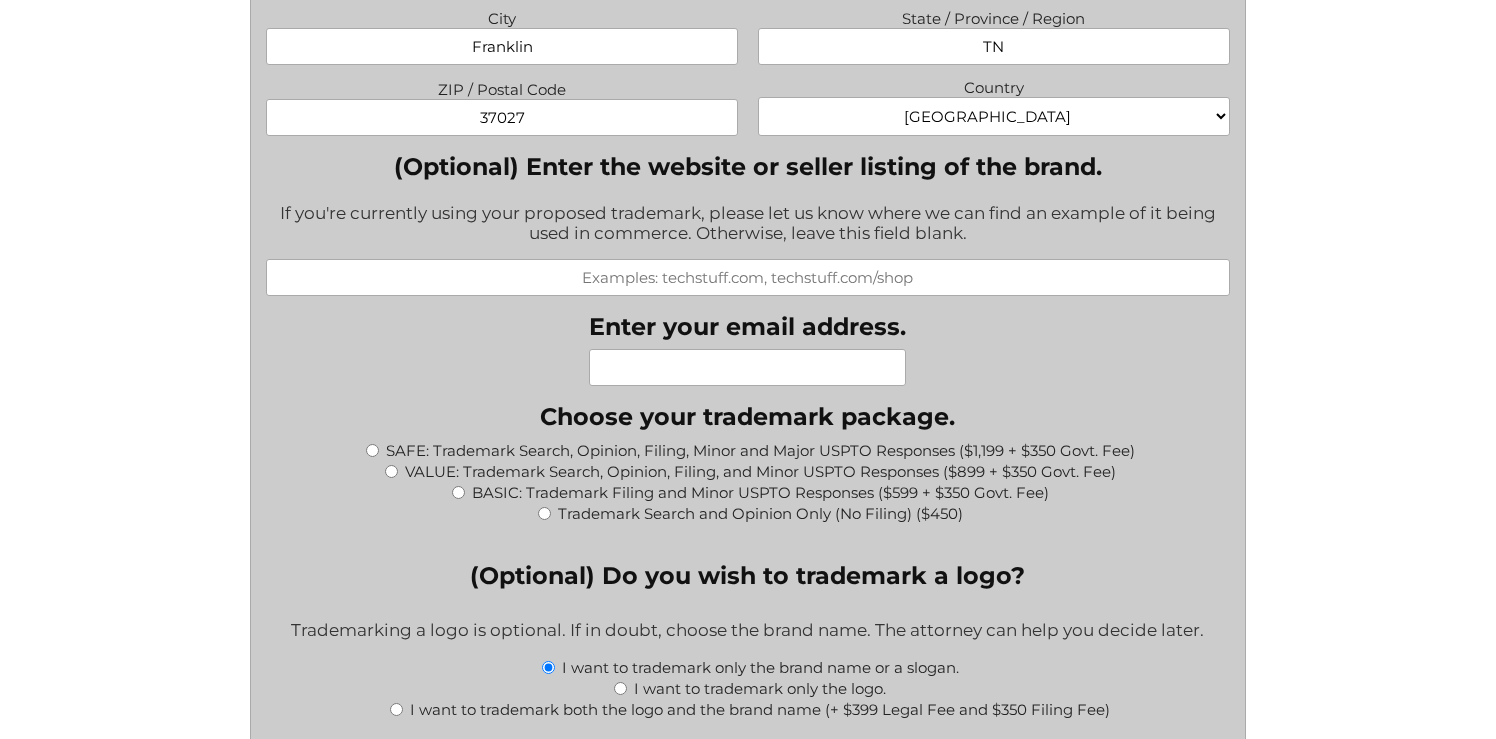 click on "(Optional) Enter the website or seller listing of the brand." at bounding box center [748, 277] 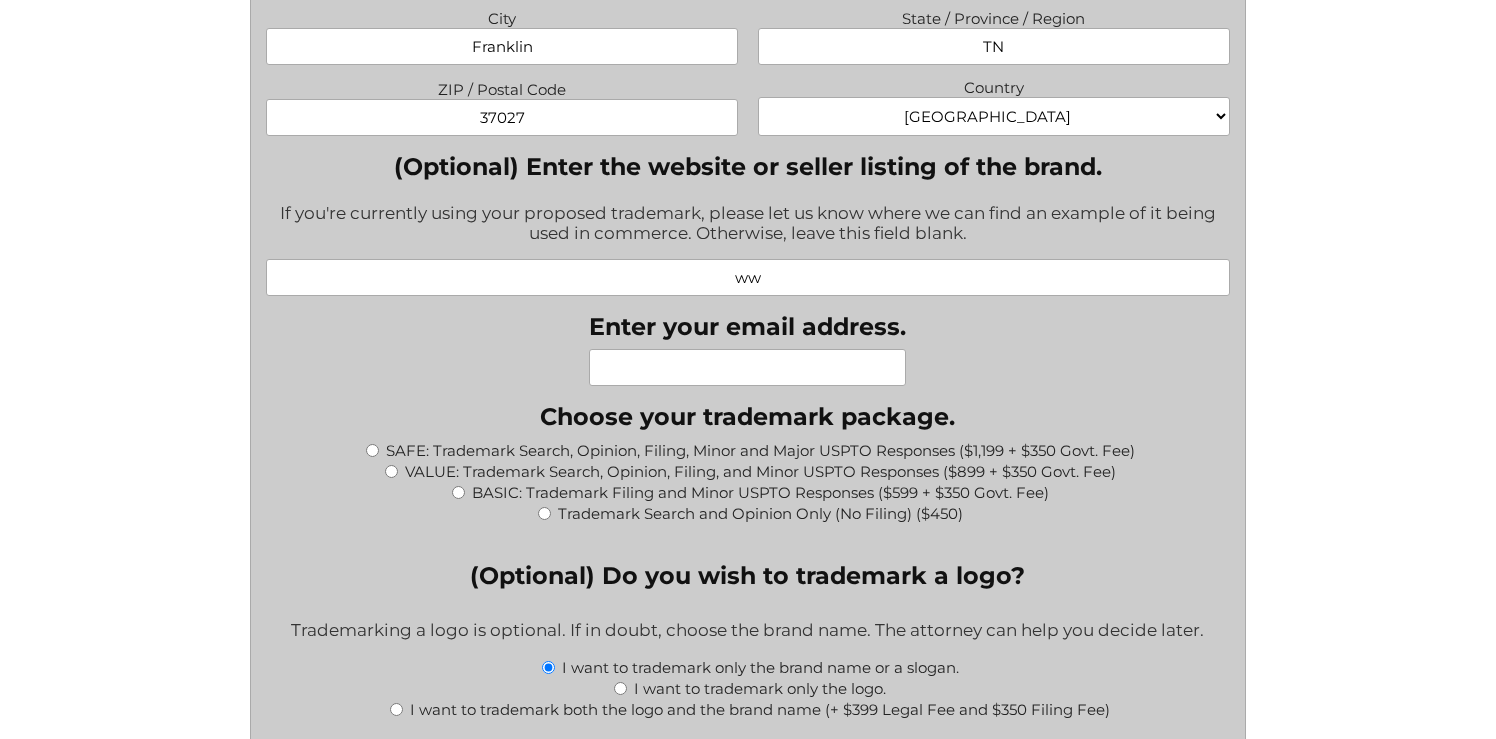 type on "w" 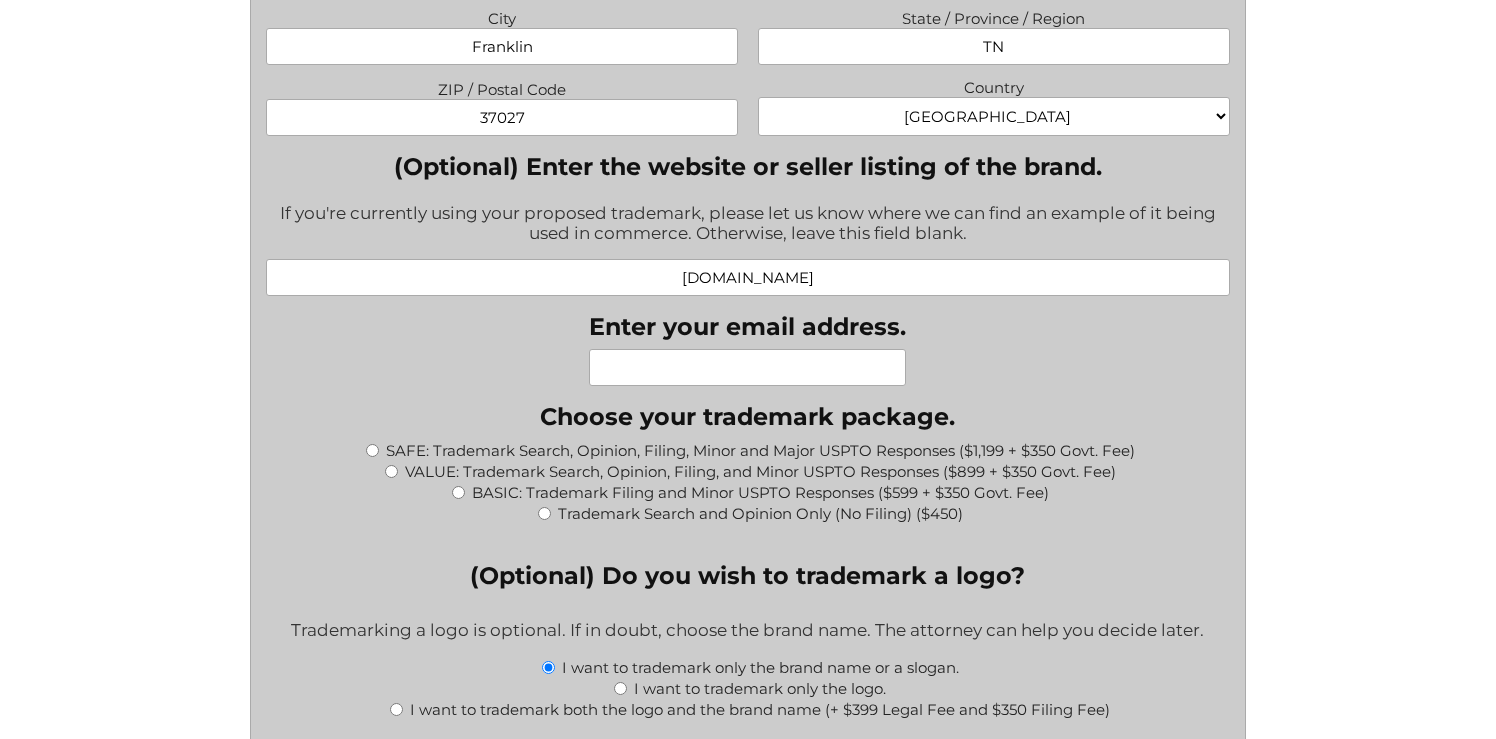 type on "[DOMAIN_NAME]" 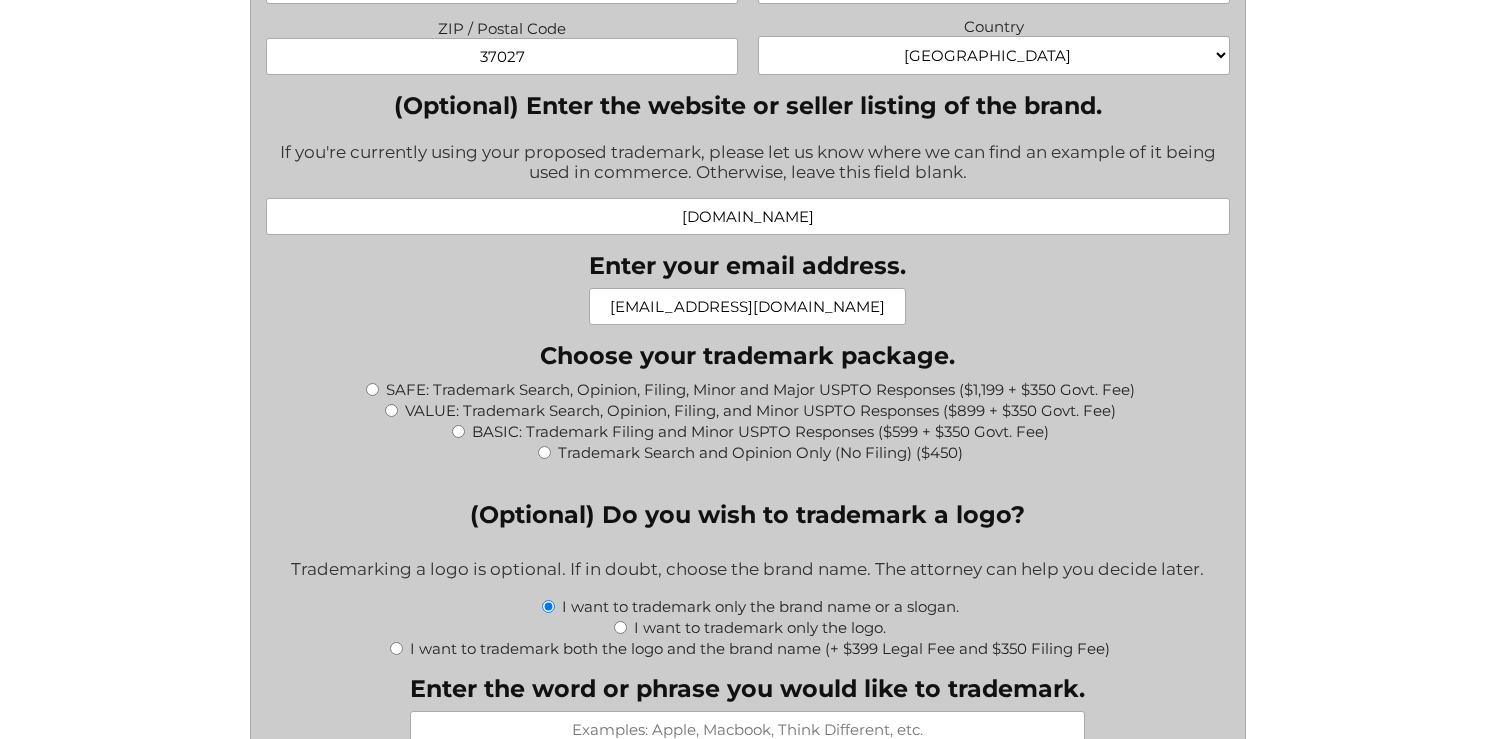 scroll, scrollTop: 1936, scrollLeft: 0, axis: vertical 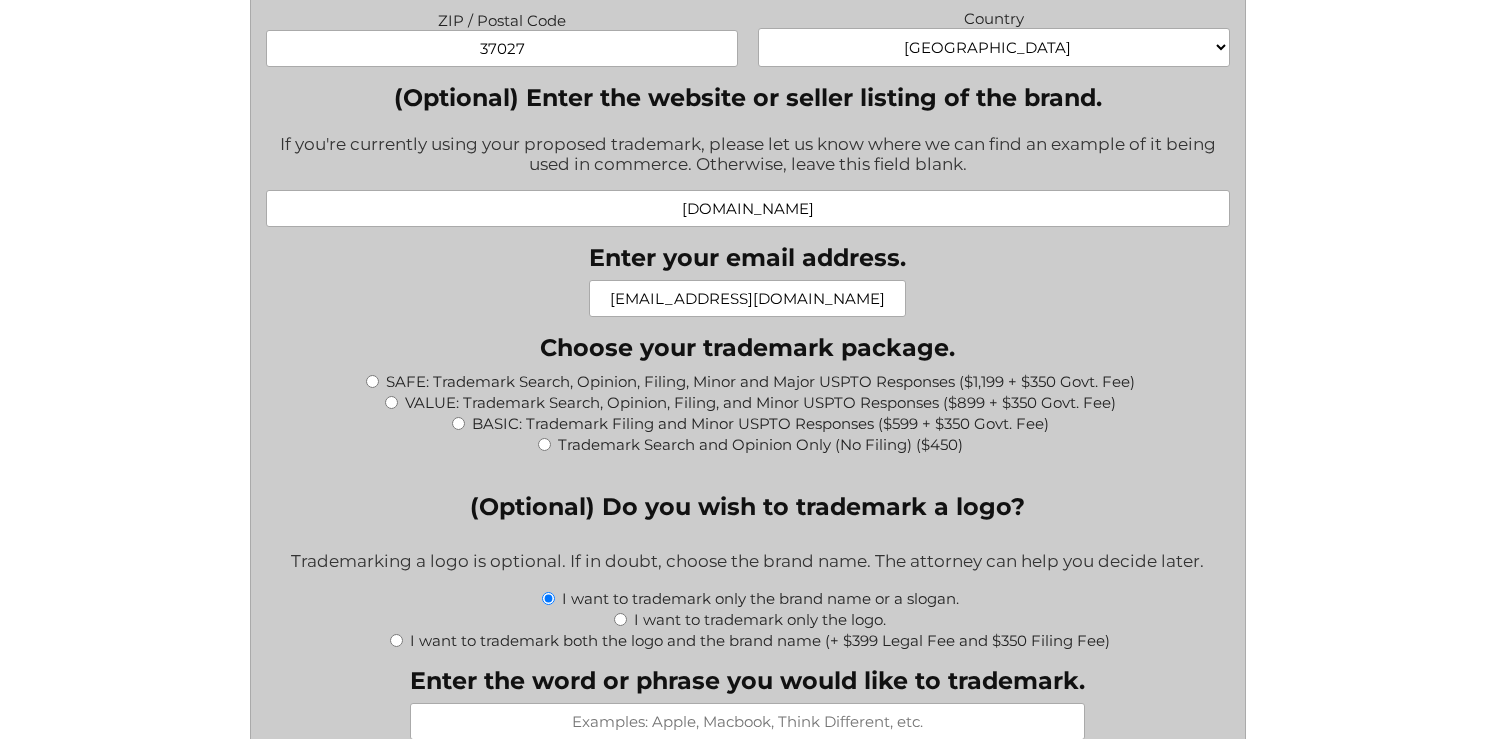 type on "[EMAIL_ADDRESS][DOMAIN_NAME]" 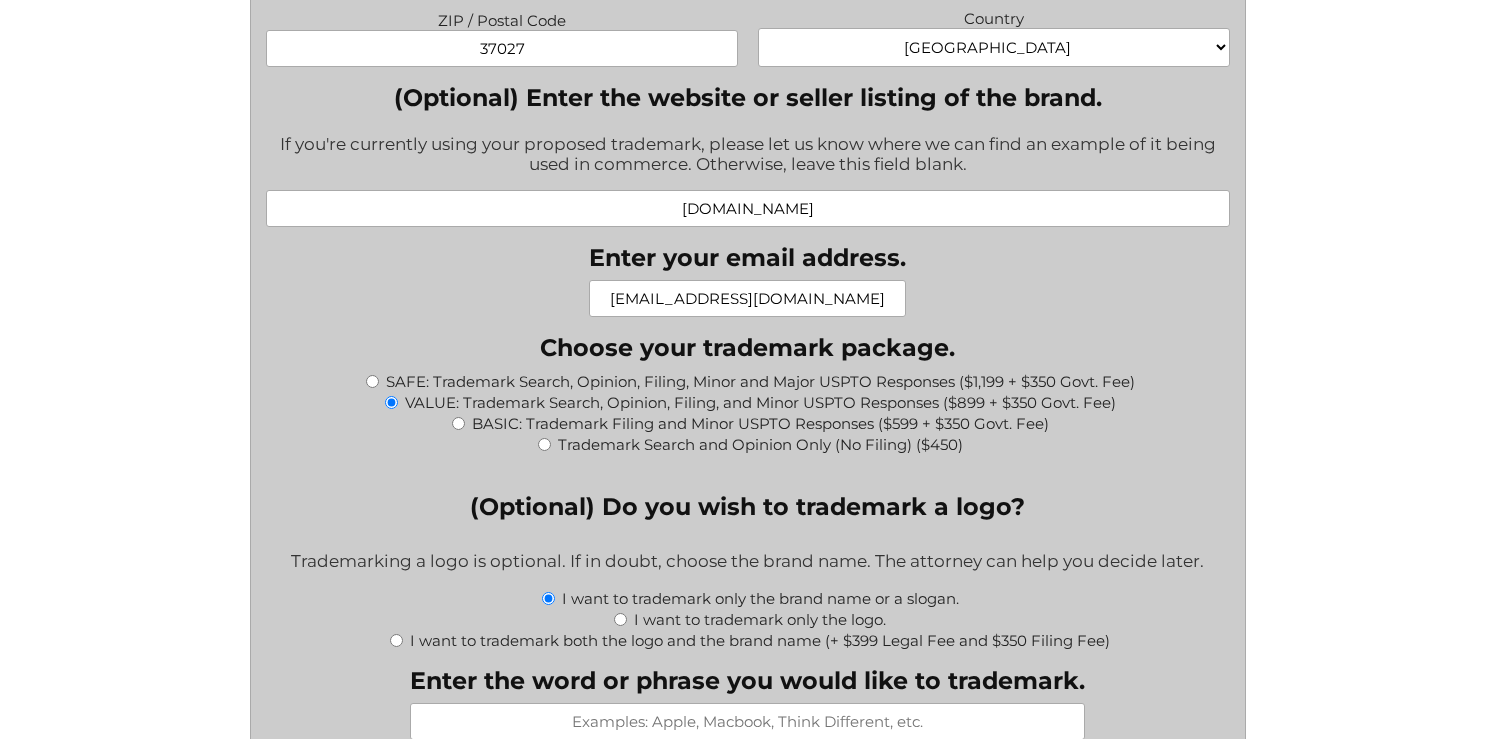 type on "$1,249.00" 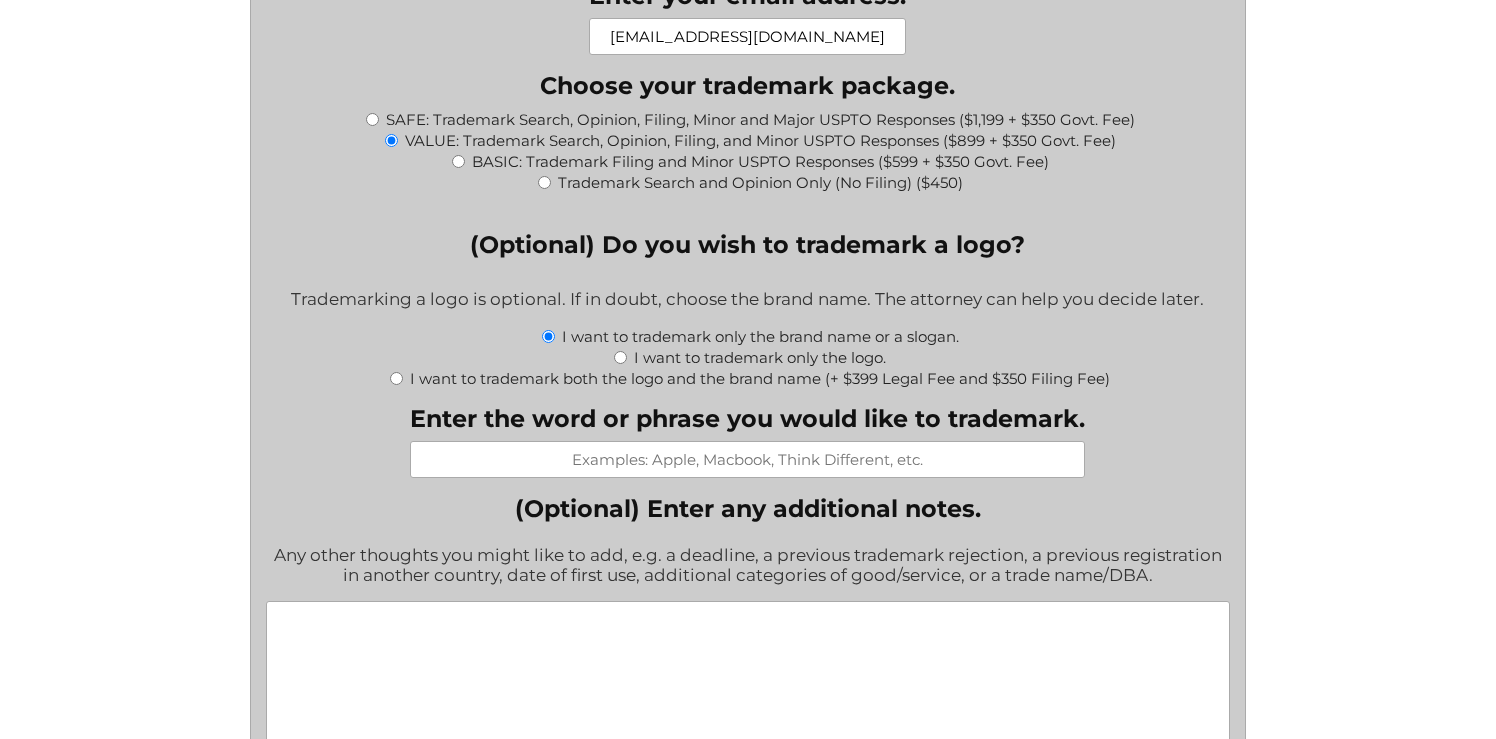 scroll, scrollTop: 2204, scrollLeft: 0, axis: vertical 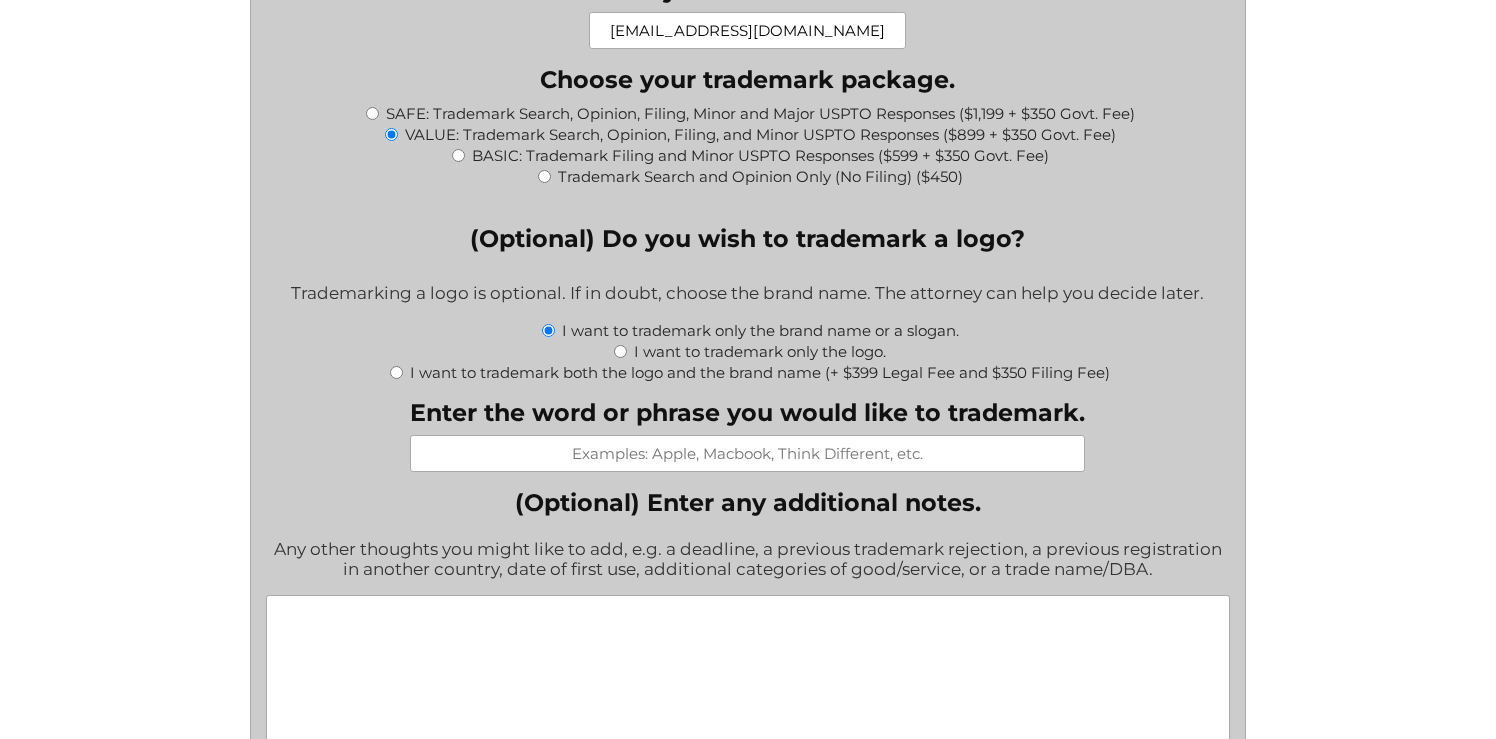 click on "Enter the word or phrase you would like to trademark." at bounding box center (747, 453) 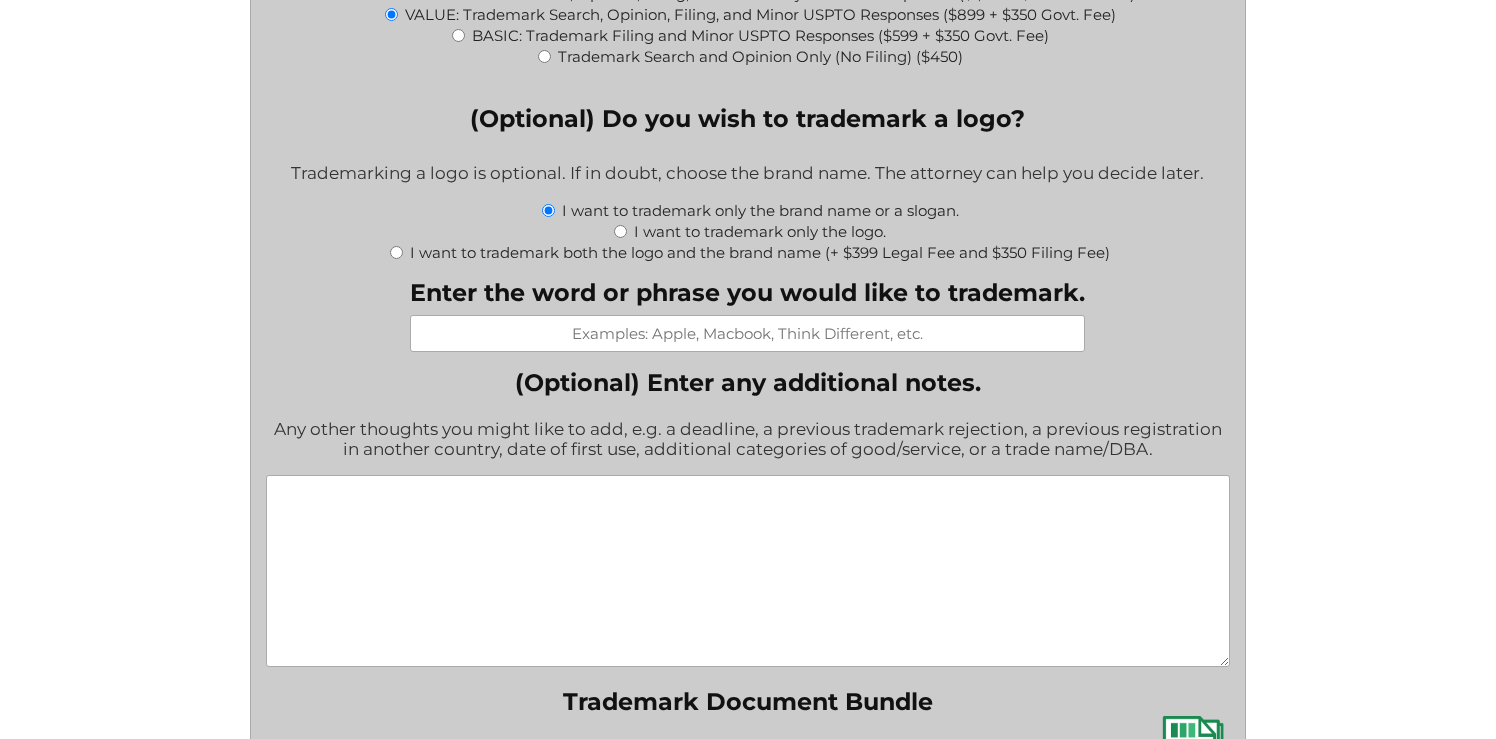scroll, scrollTop: 2330, scrollLeft: 0, axis: vertical 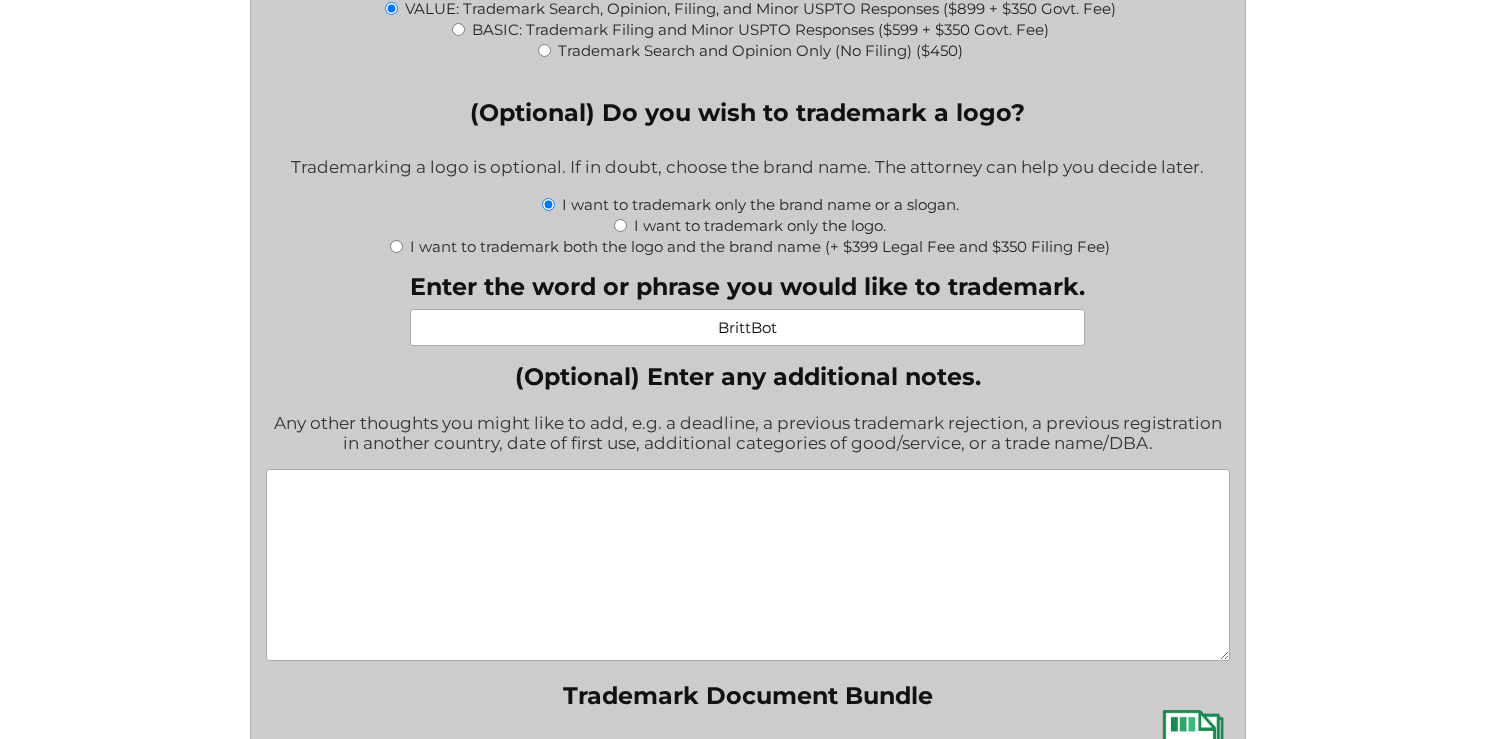 type on "BrittBot" 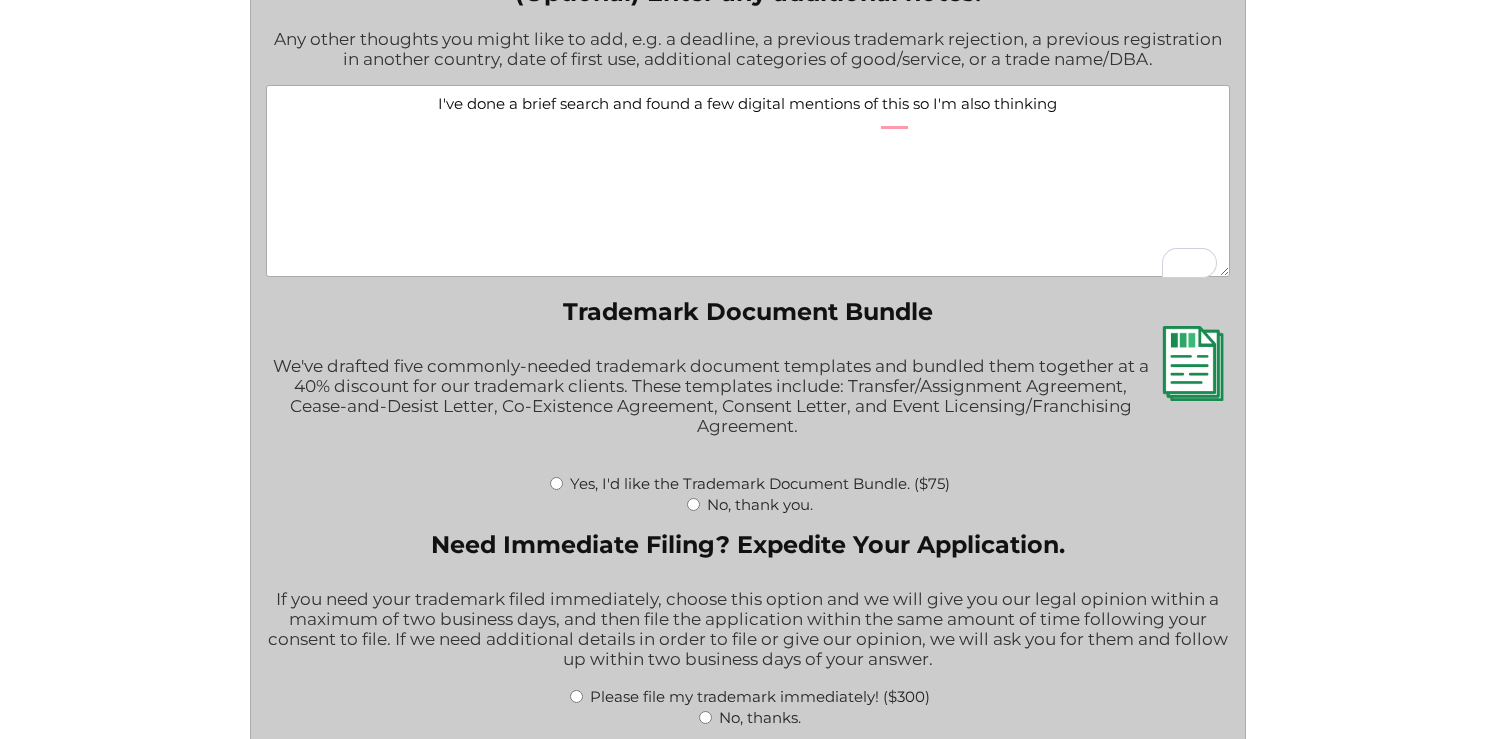scroll, scrollTop: 2713, scrollLeft: 0, axis: vertical 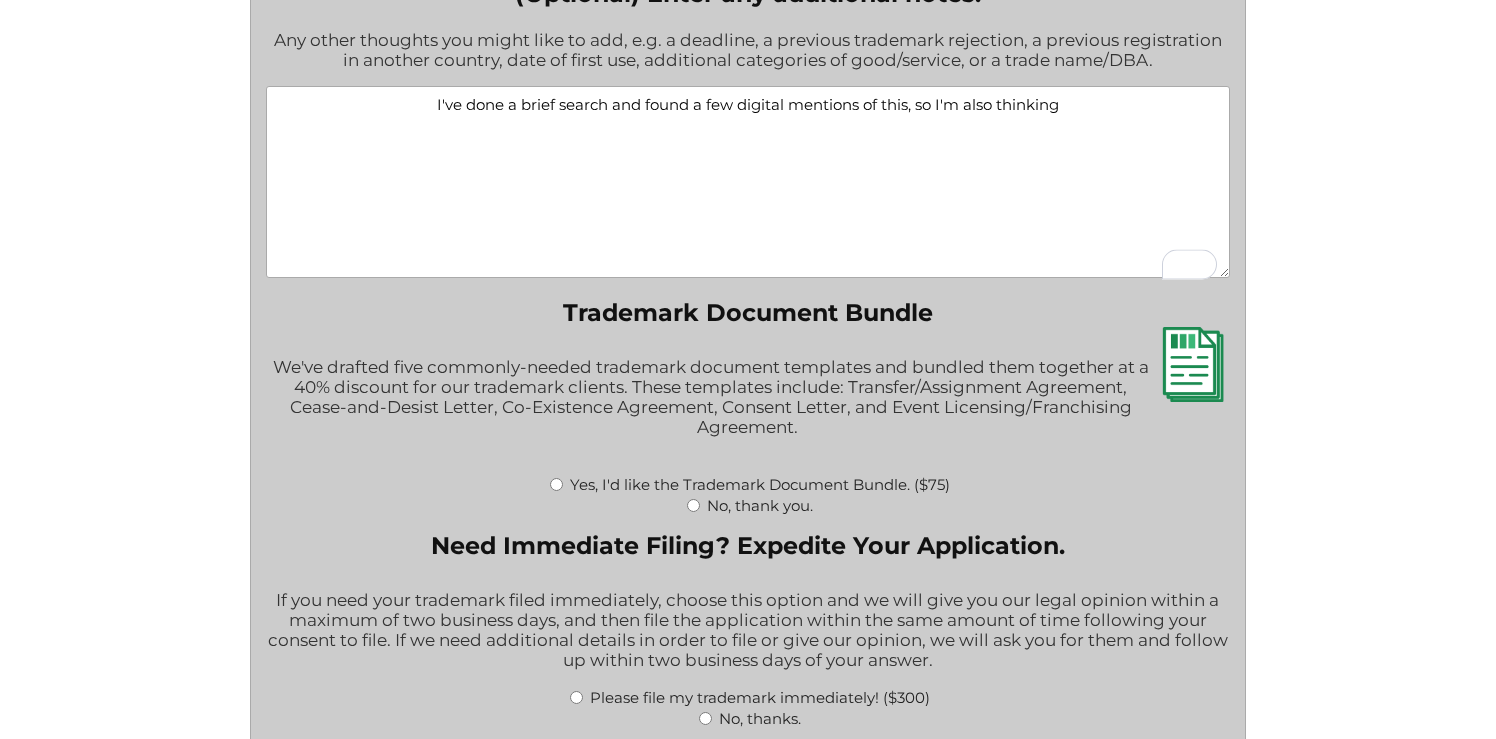 click on "I've done a brief search and found a few digital mentions of this, so I'm also thinking" at bounding box center [748, 182] 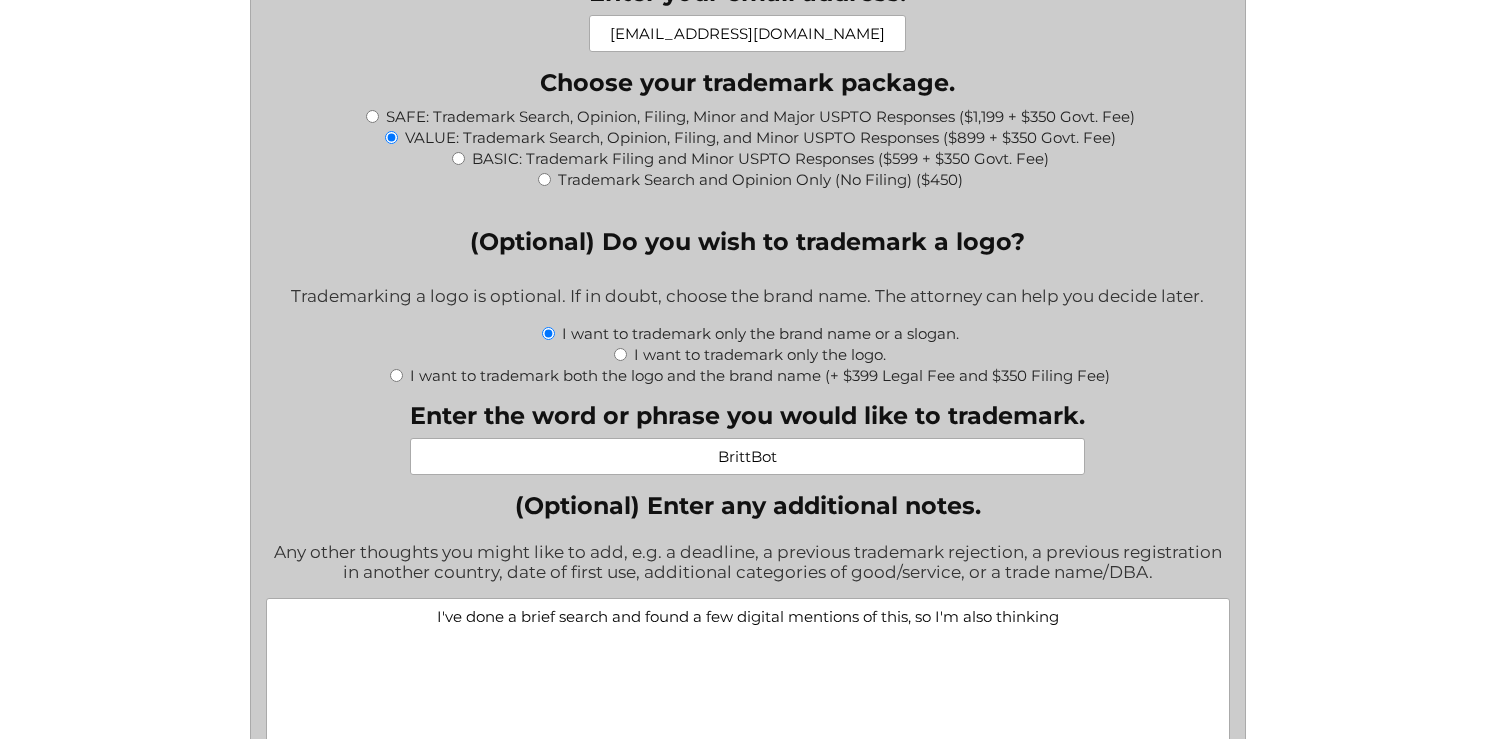 scroll, scrollTop: 2232, scrollLeft: 0, axis: vertical 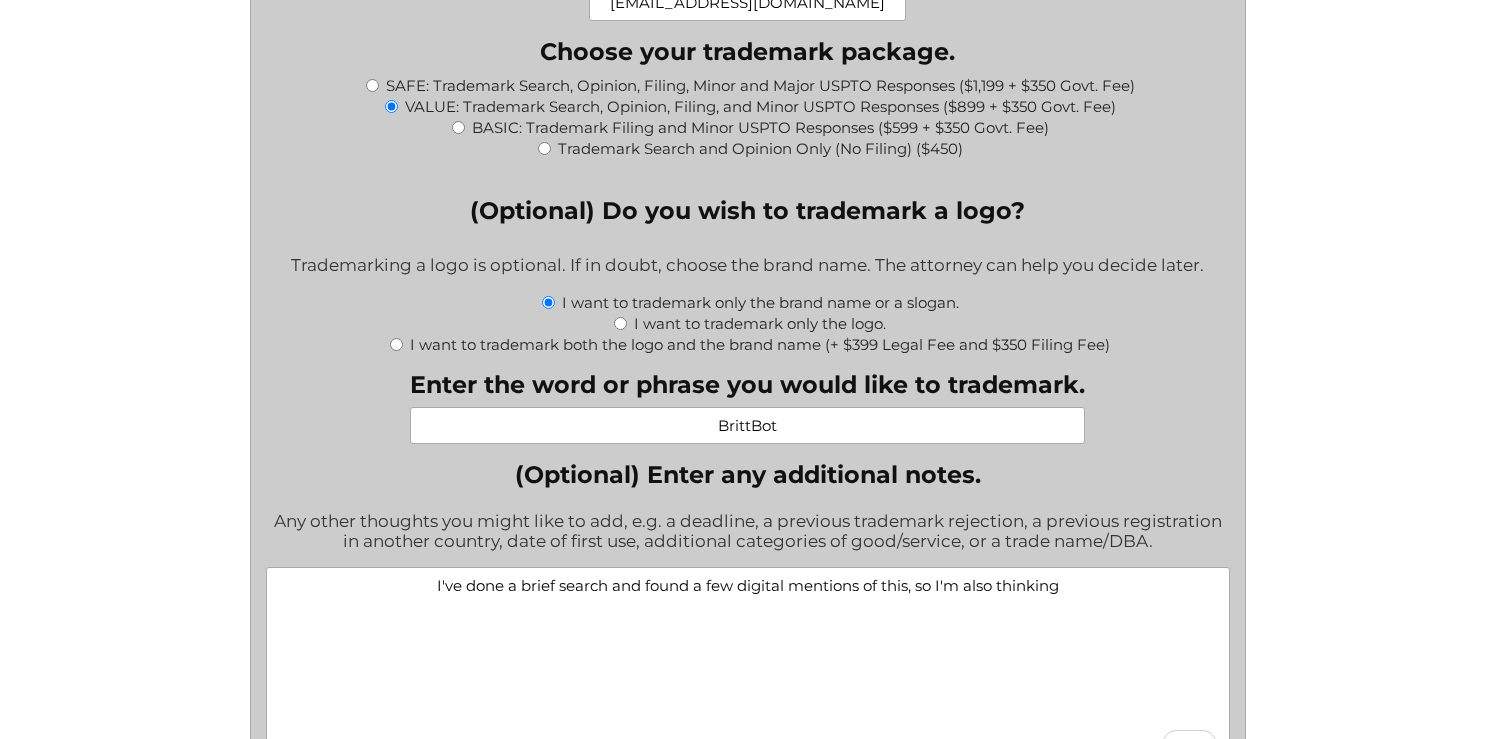 type on "I've done a brief search and found a few digital mentions of this, so I'm also thinking" 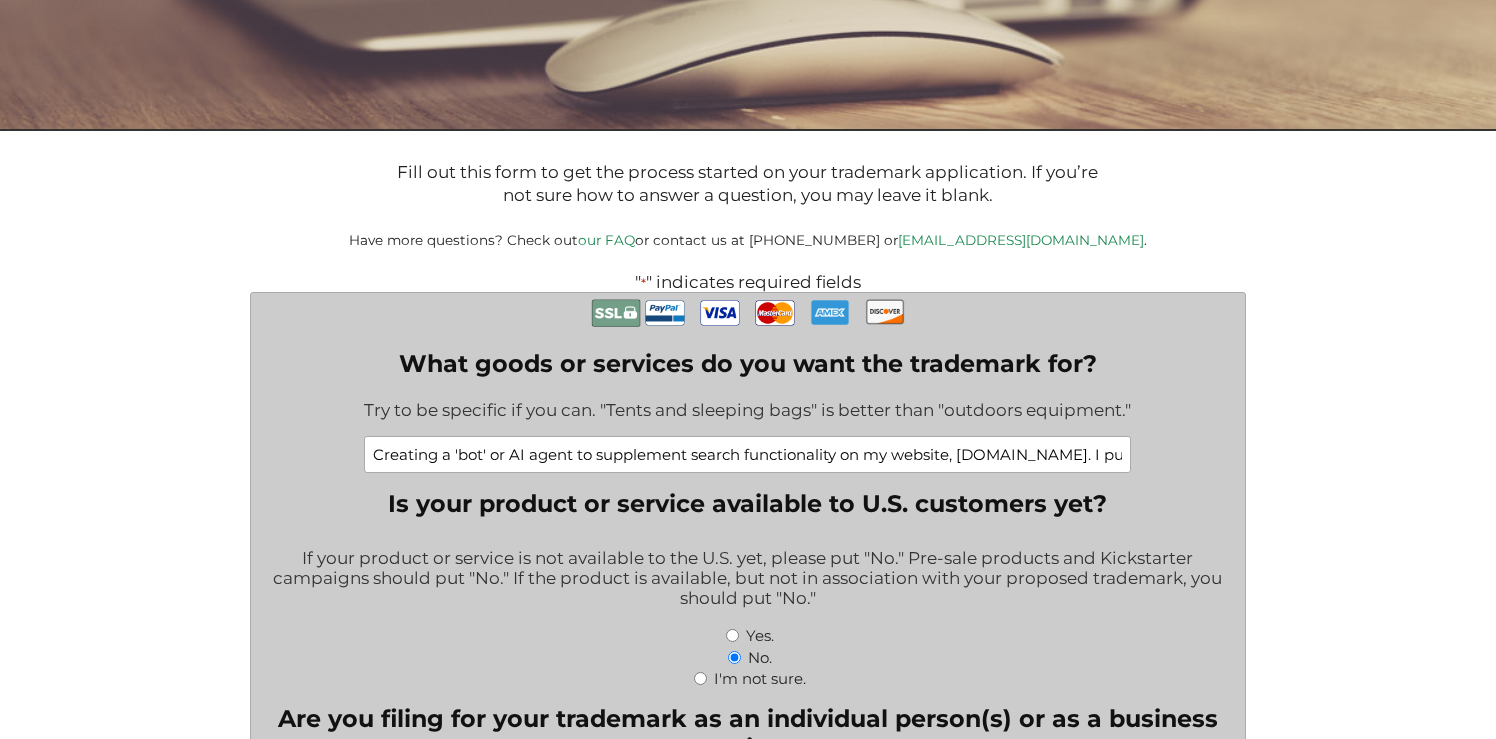 scroll, scrollTop: 0, scrollLeft: 0, axis: both 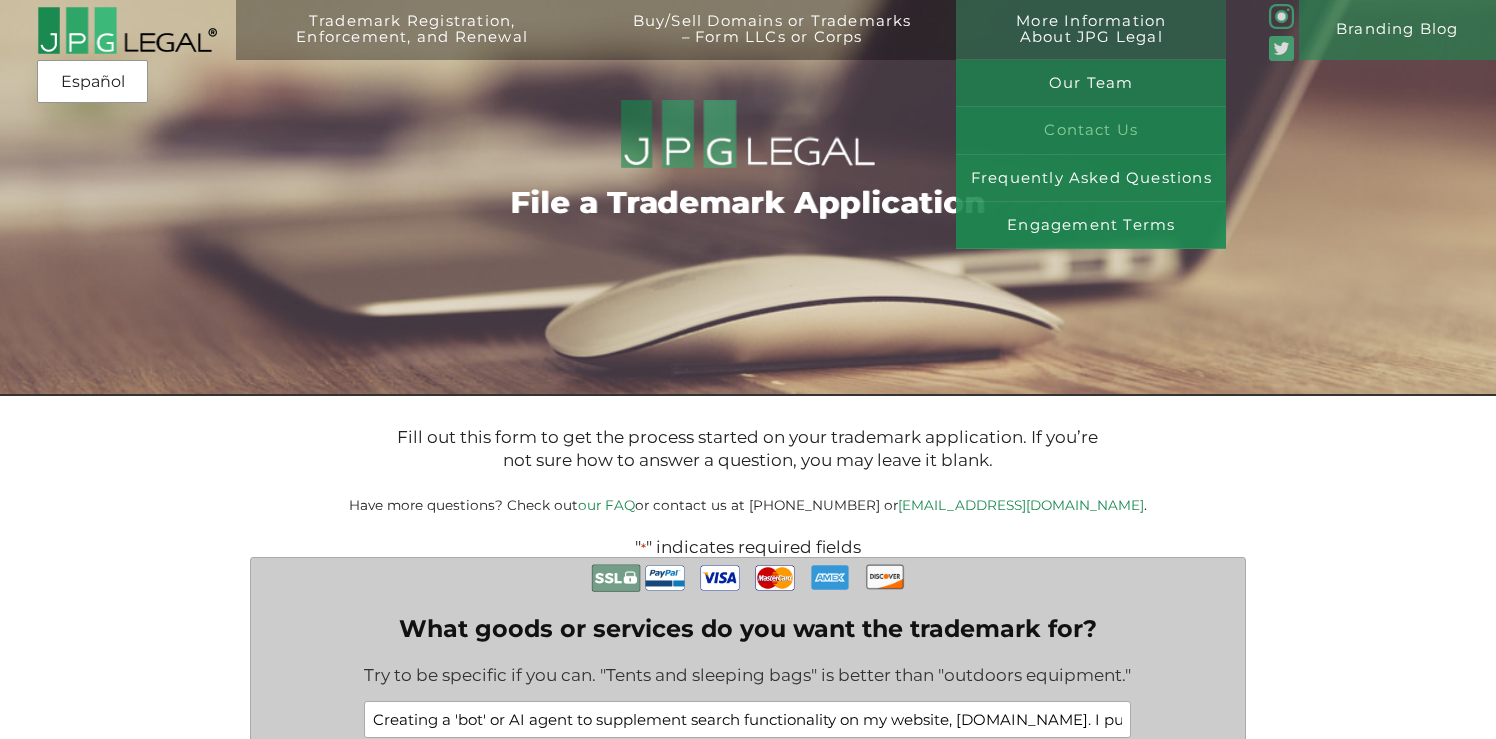 click on "Contact Us" at bounding box center [1091, 130] 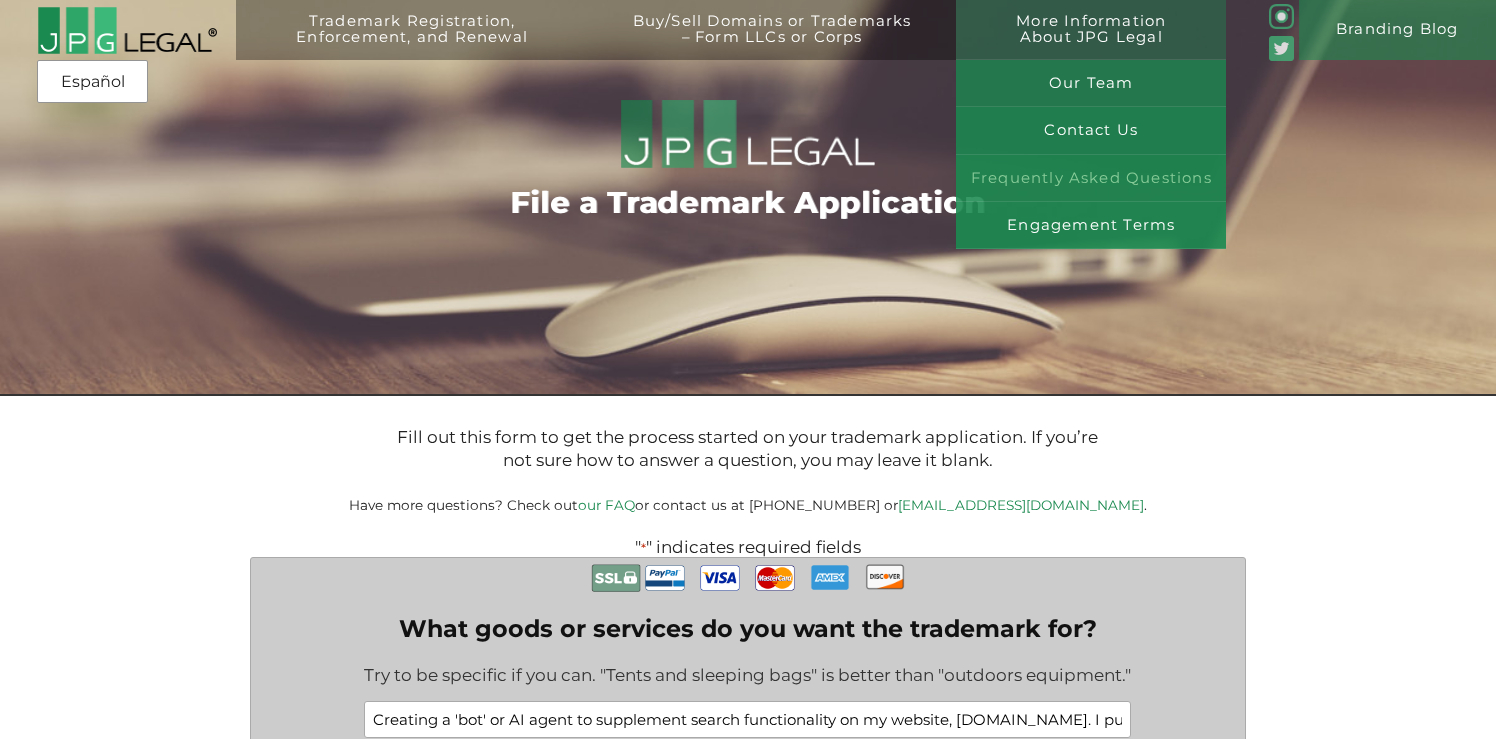 click on "Frequently Asked Questions" at bounding box center [1091, 178] 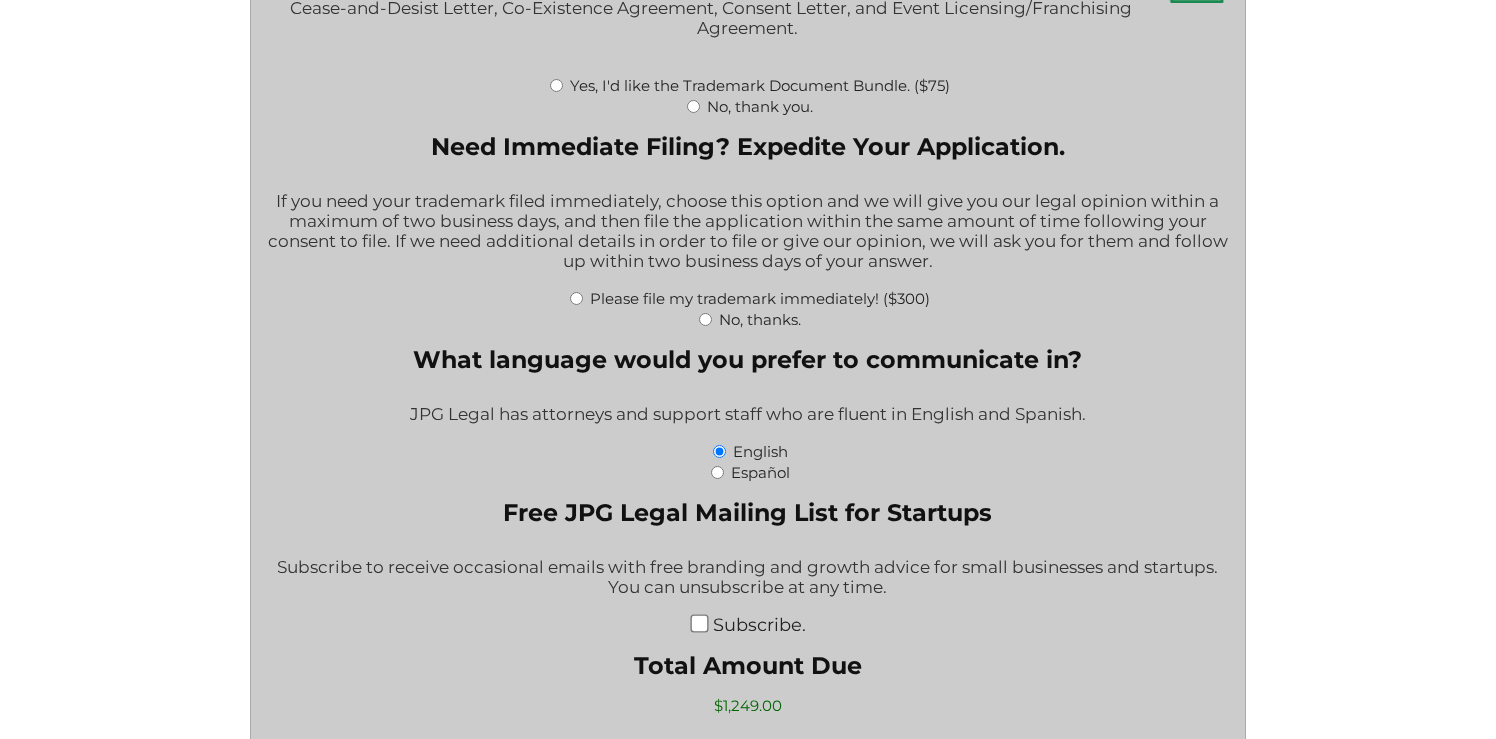 scroll, scrollTop: 3117, scrollLeft: 0, axis: vertical 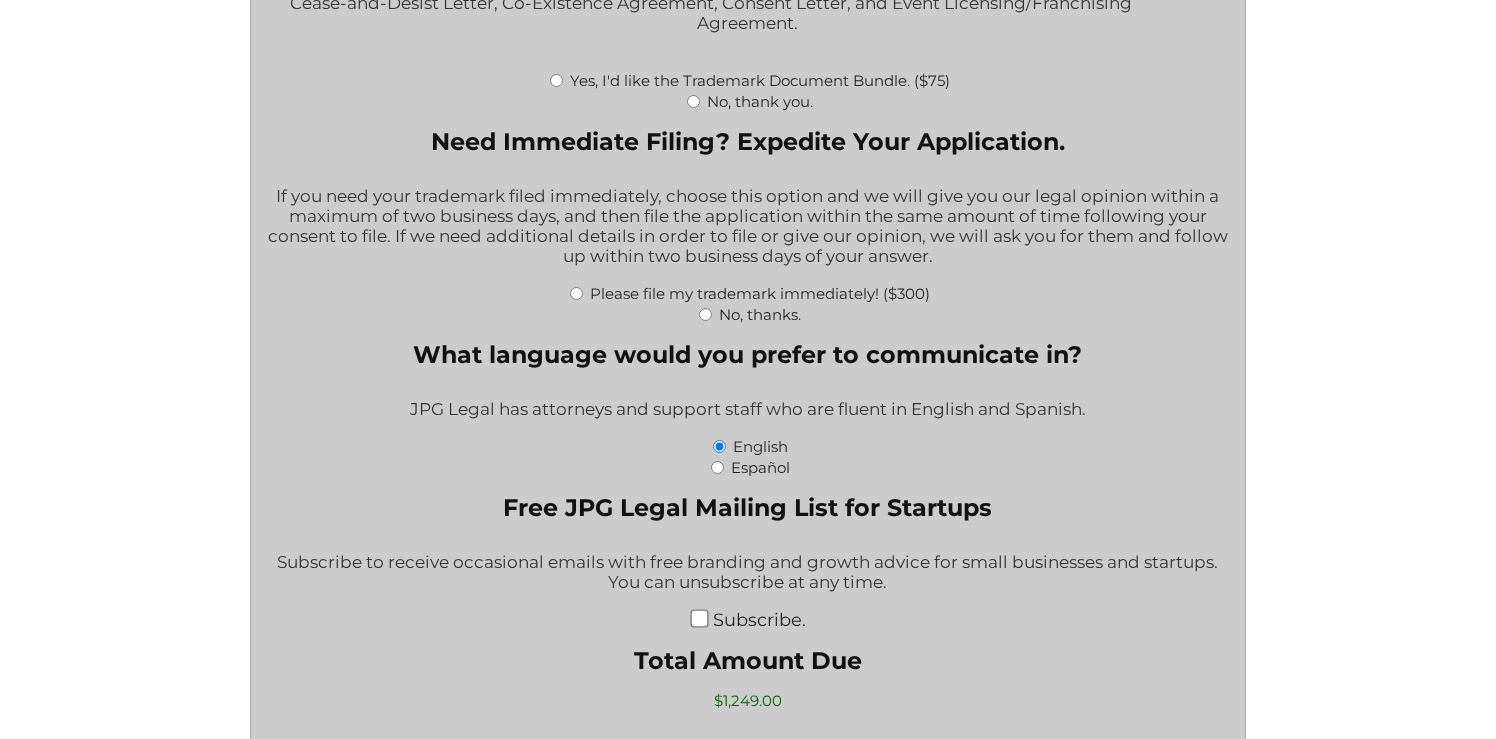 click on "No, thank you." at bounding box center [760, 101] 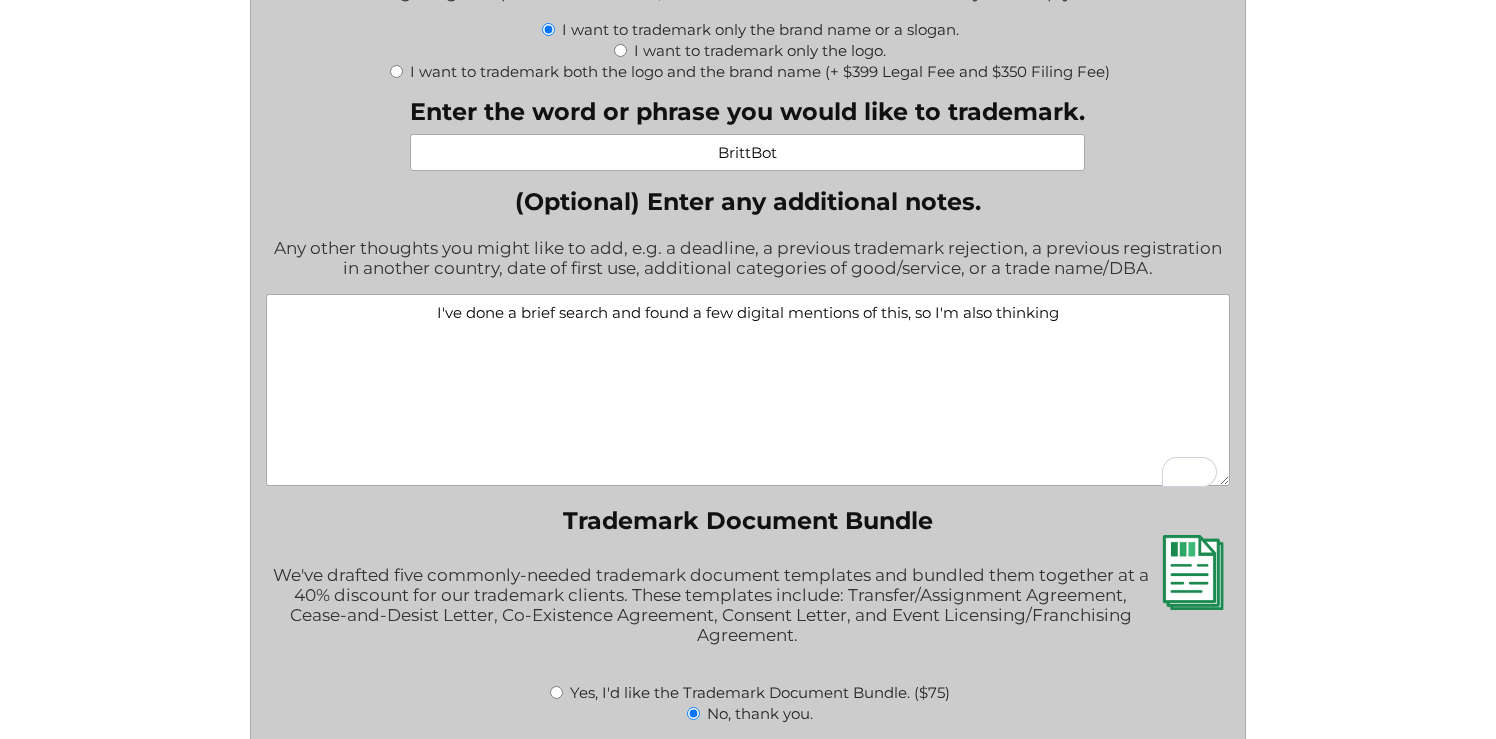 scroll, scrollTop: 2508, scrollLeft: 0, axis: vertical 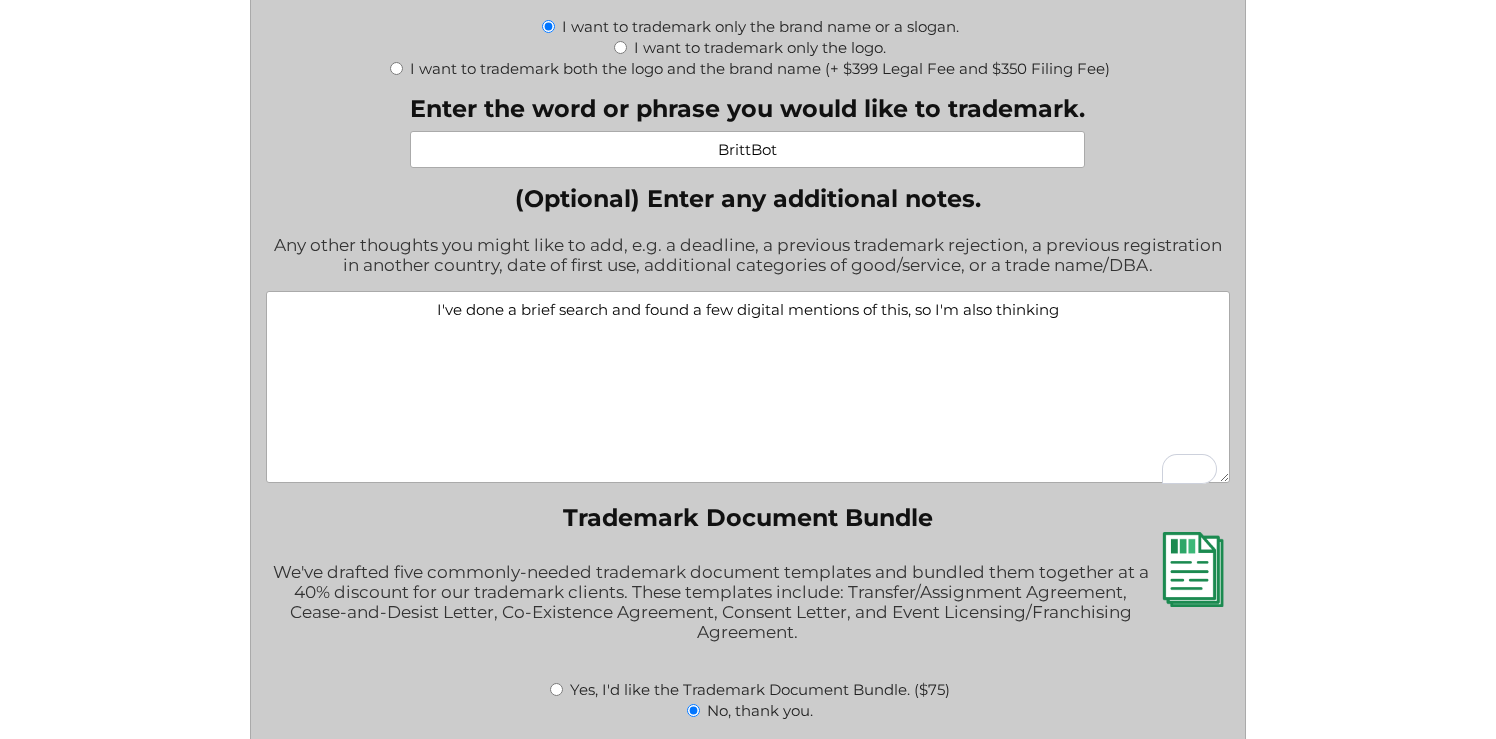 click on "I've done a brief search and found a few digital mentions of this, so I'm also thinking" at bounding box center (748, 387) 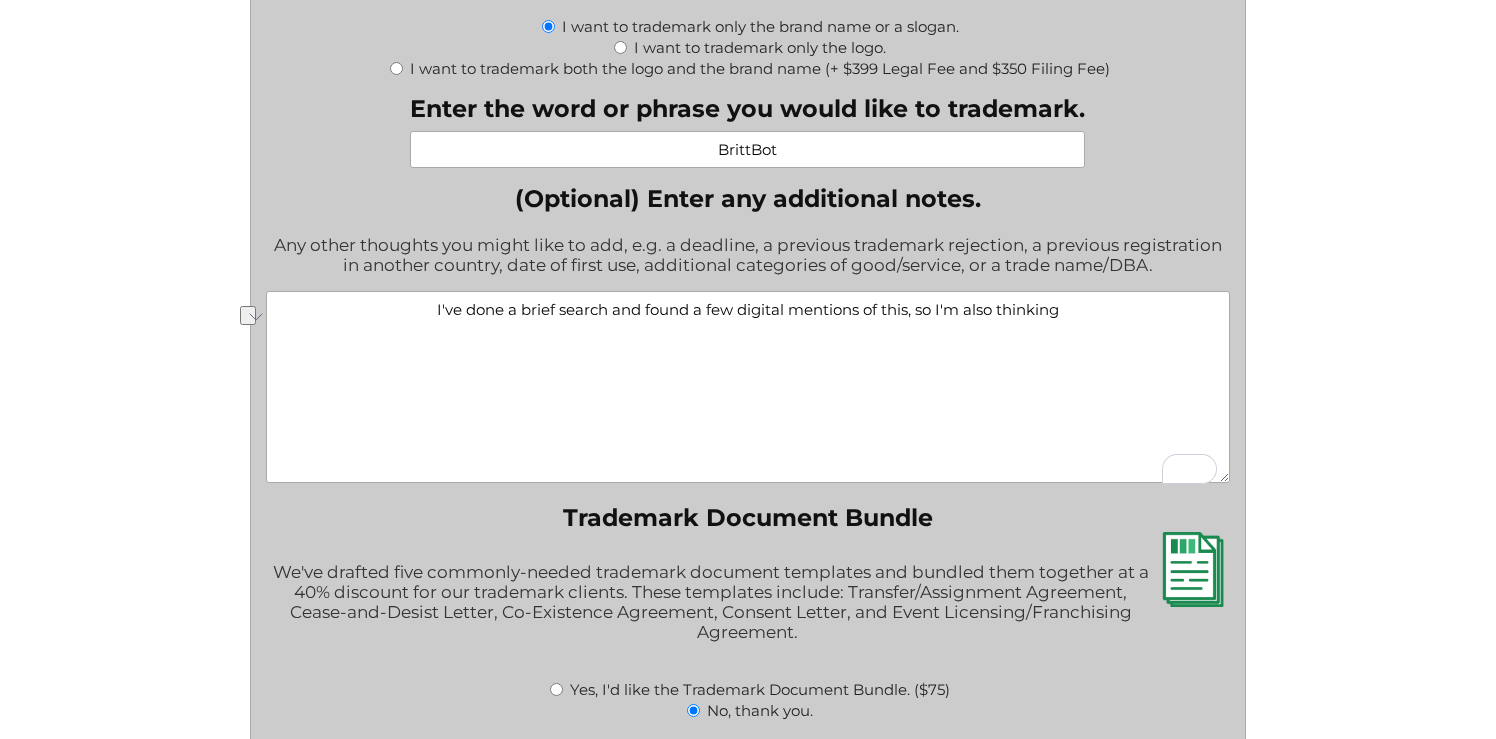 drag, startPoint x: 1124, startPoint y: 323, endPoint x: 914, endPoint y: 323, distance: 210 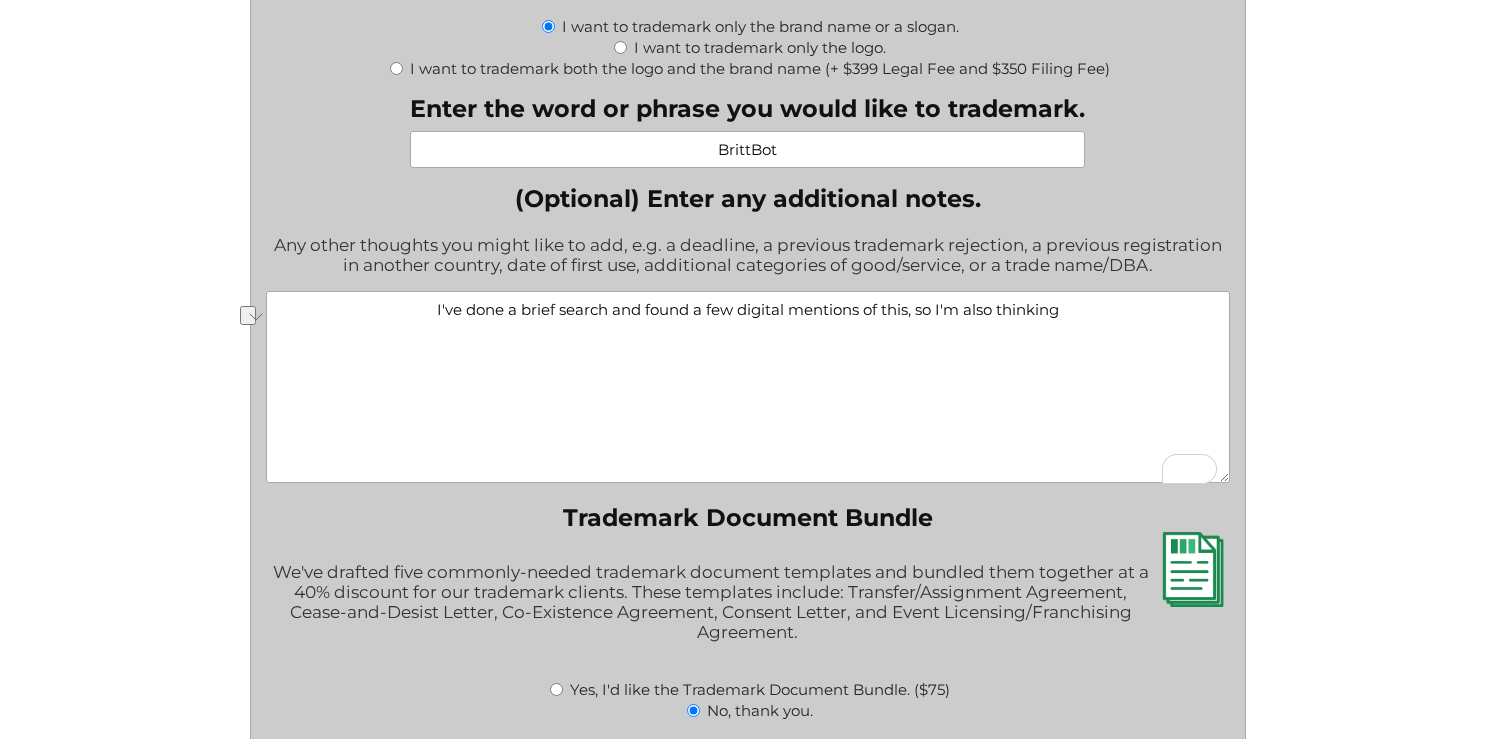 click on "I've done a brief search and found a few digital mentions of this, so I'm also thinking" at bounding box center [748, 387] 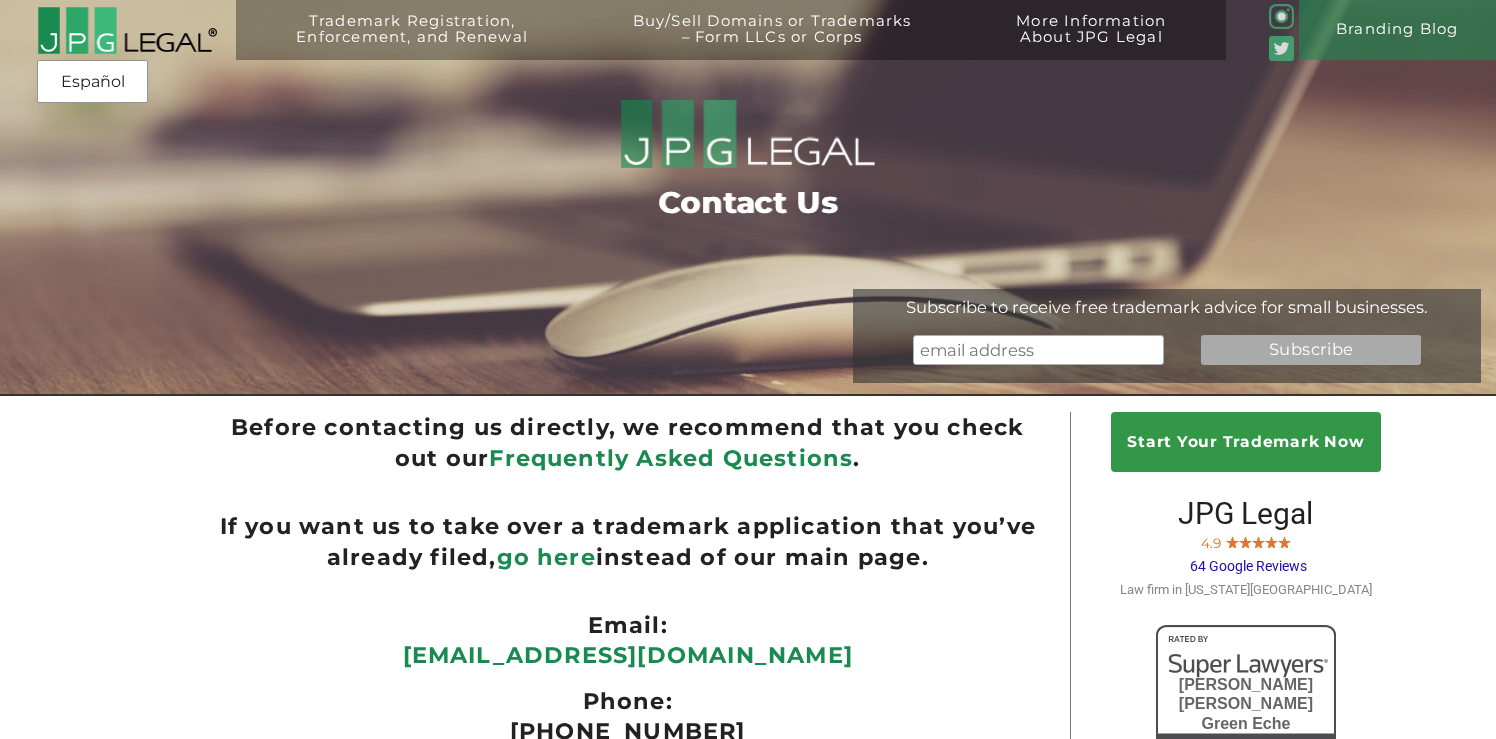 scroll, scrollTop: 0, scrollLeft: 0, axis: both 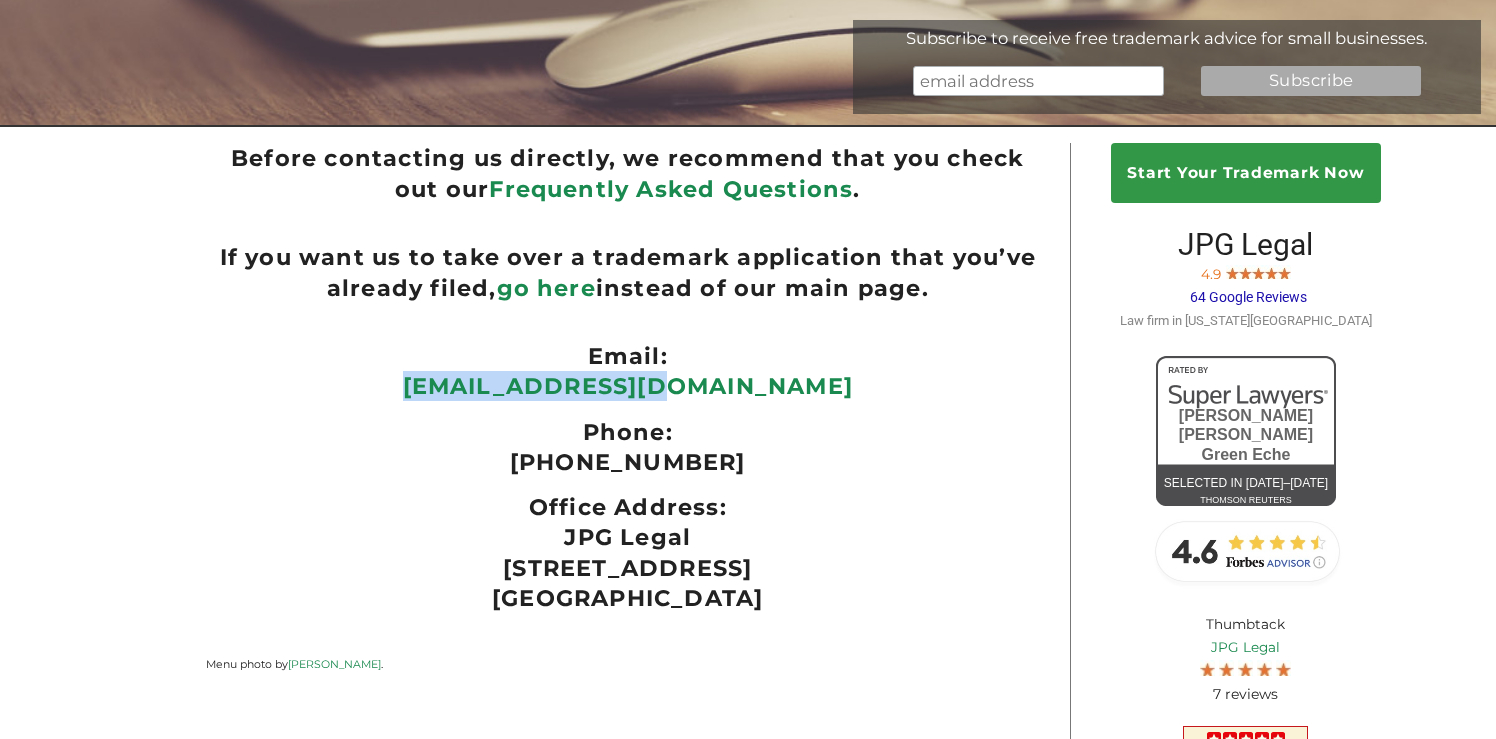 drag, startPoint x: 759, startPoint y: 384, endPoint x: 506, endPoint y: 388, distance: 253.03162 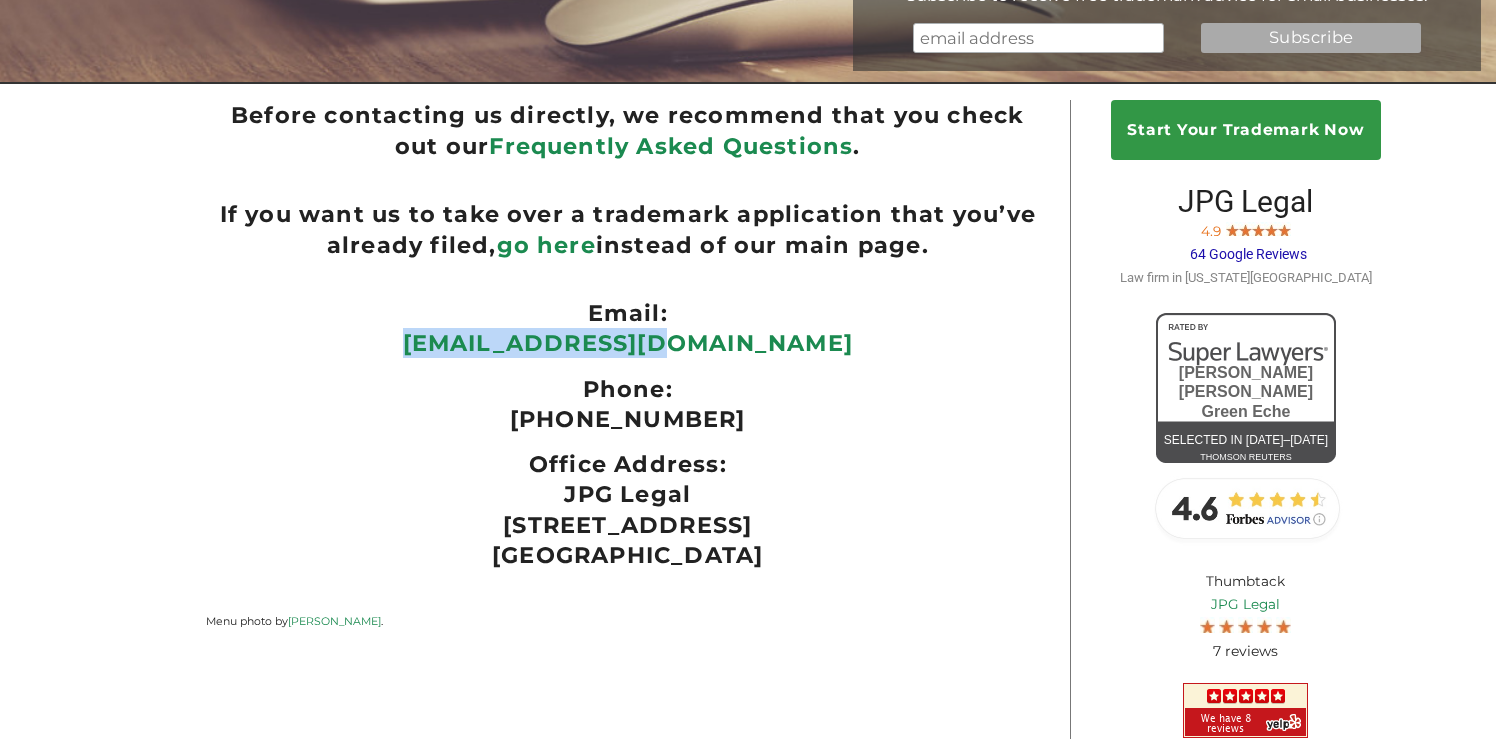scroll, scrollTop: 314, scrollLeft: 0, axis: vertical 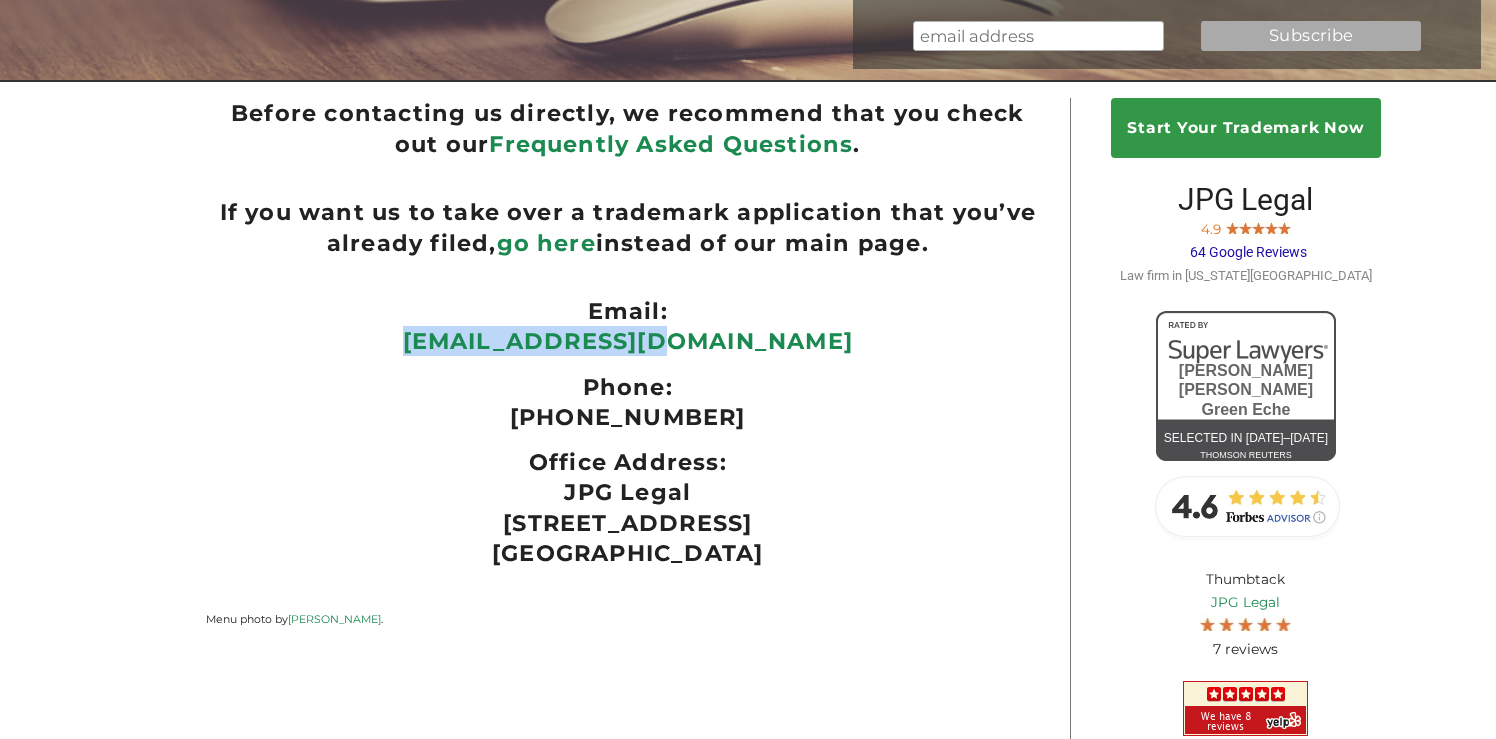 click on "64 Google Reviews" at bounding box center (1248, 252) 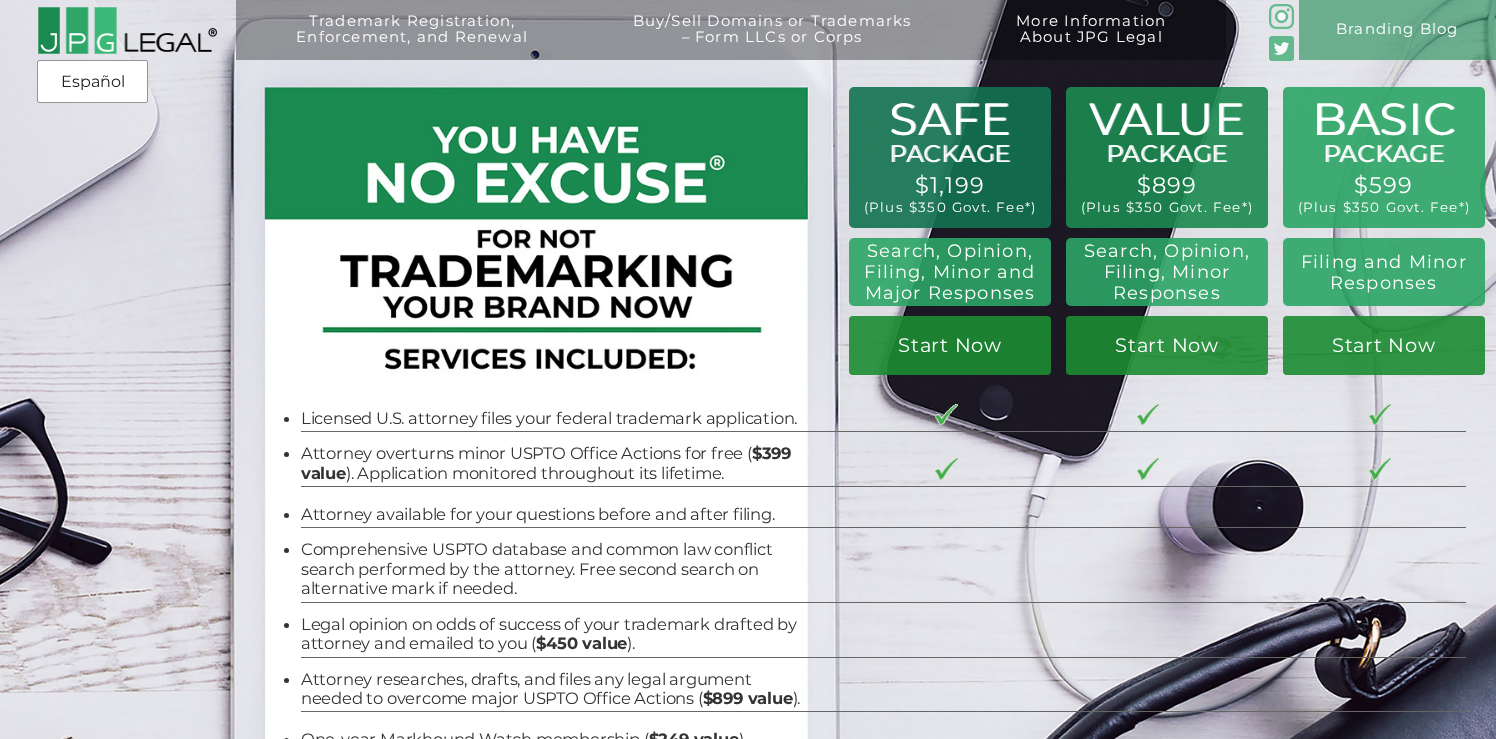 scroll, scrollTop: 1839, scrollLeft: 0, axis: vertical 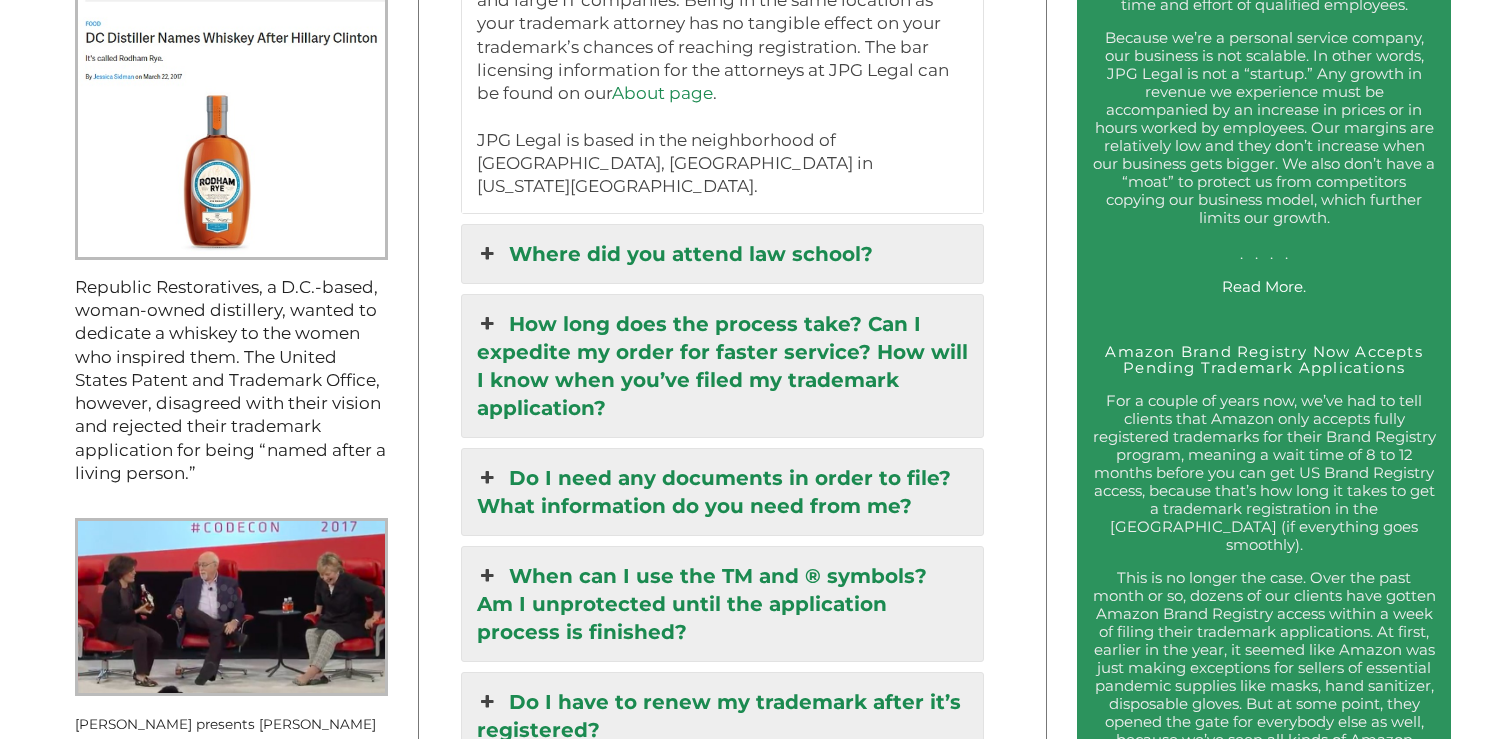 click on "How long does the process take? Can I expedite my order for faster service? How will I know when you’ve filed my trademark application?" at bounding box center (723, 366) 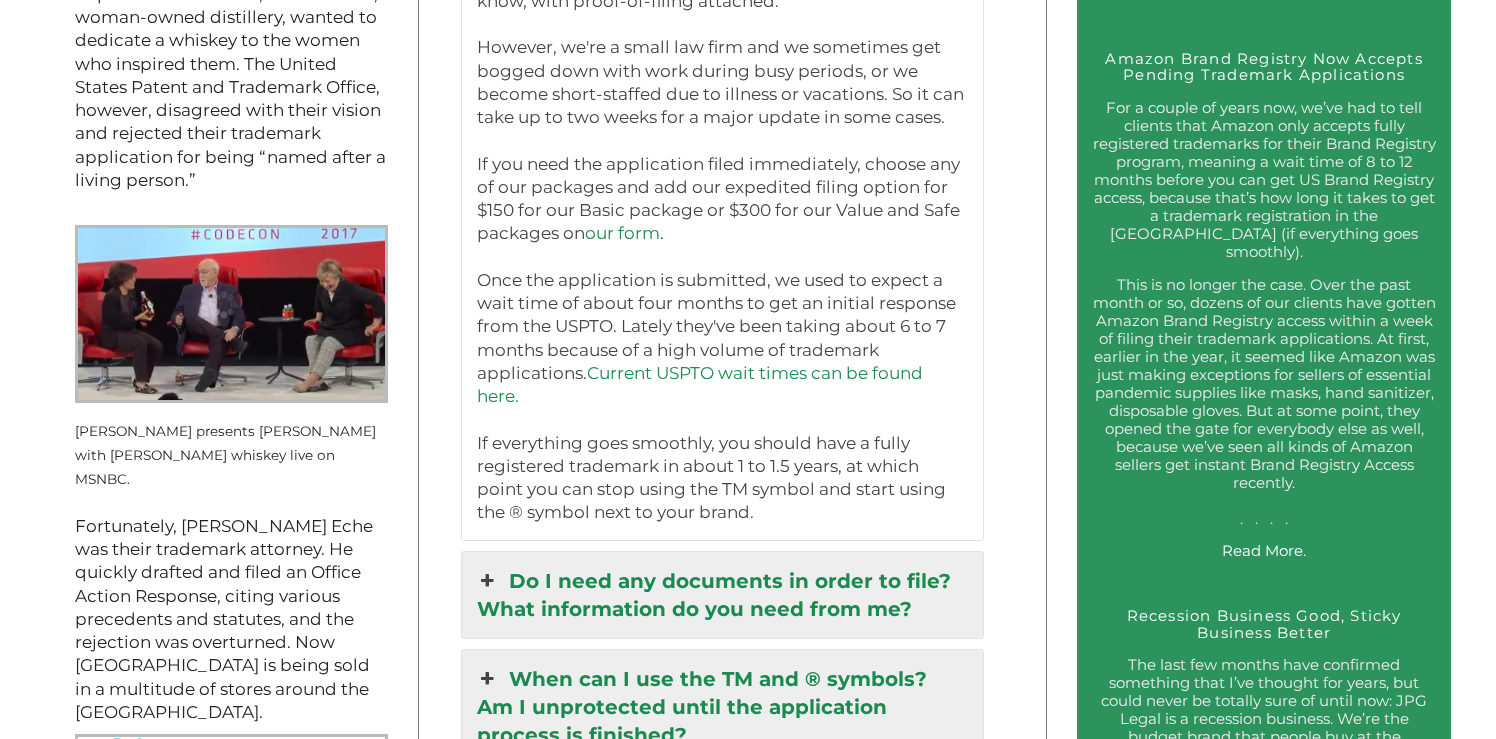 scroll, scrollTop: 2443, scrollLeft: 0, axis: vertical 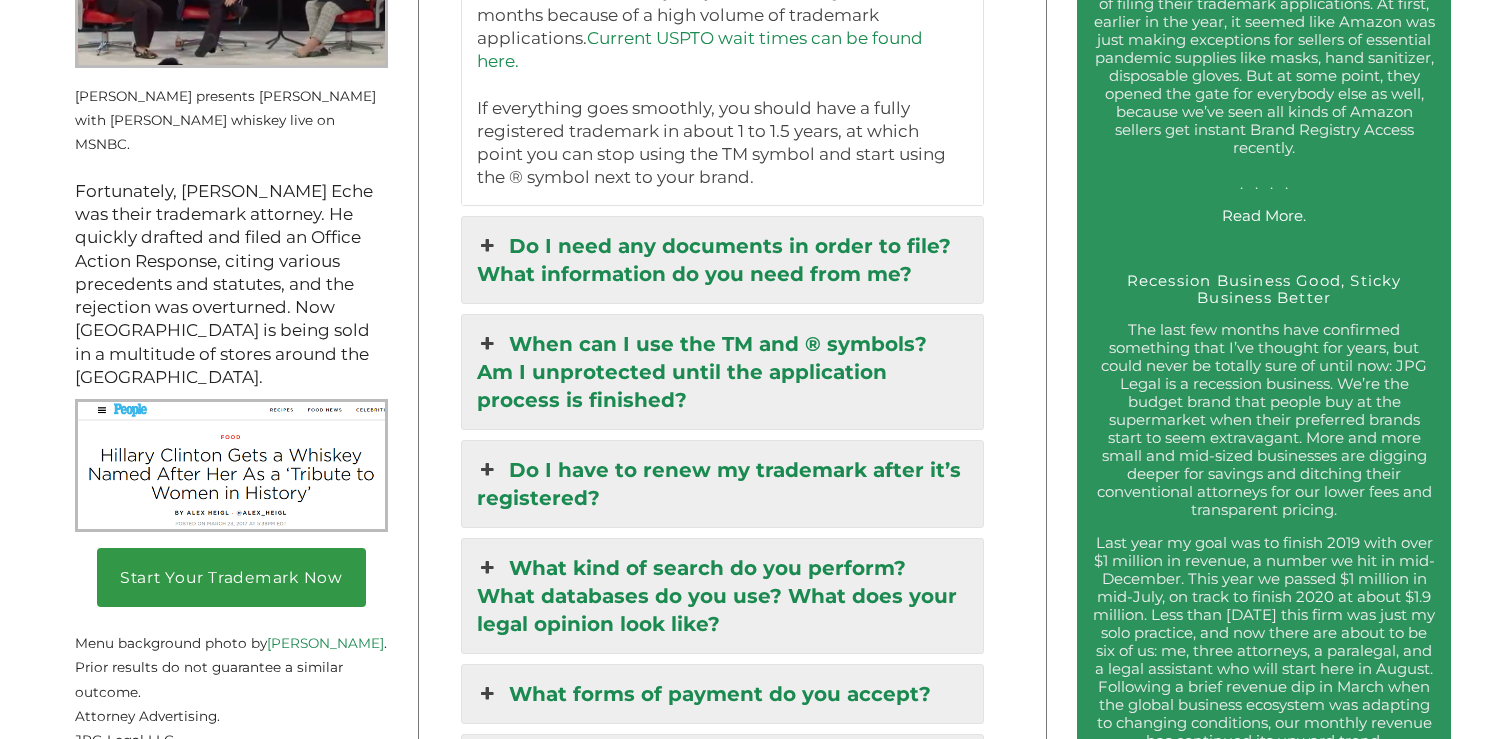 click on "Do I need any documents in order to file? What information do you need from me?" at bounding box center [723, 260] 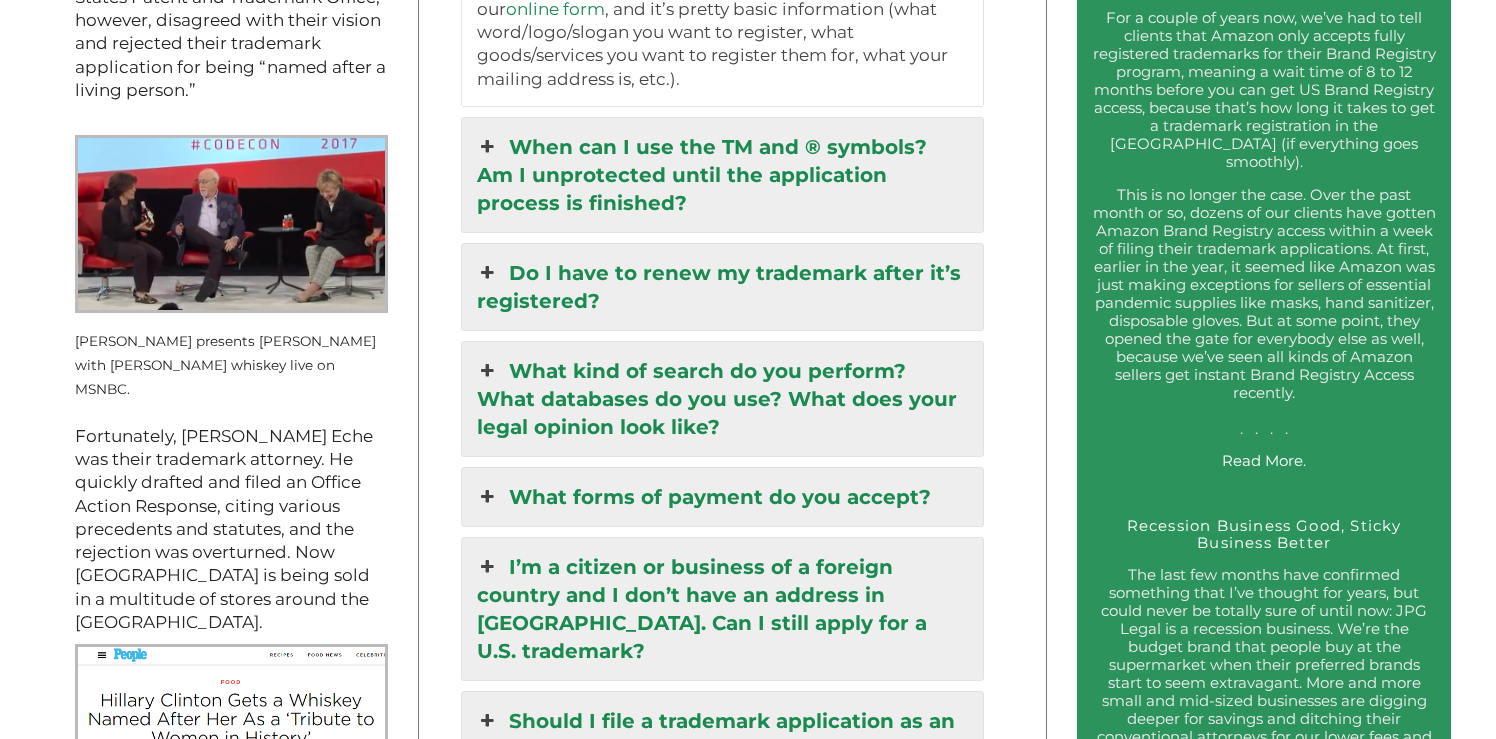 scroll, scrollTop: 2539, scrollLeft: 0, axis: vertical 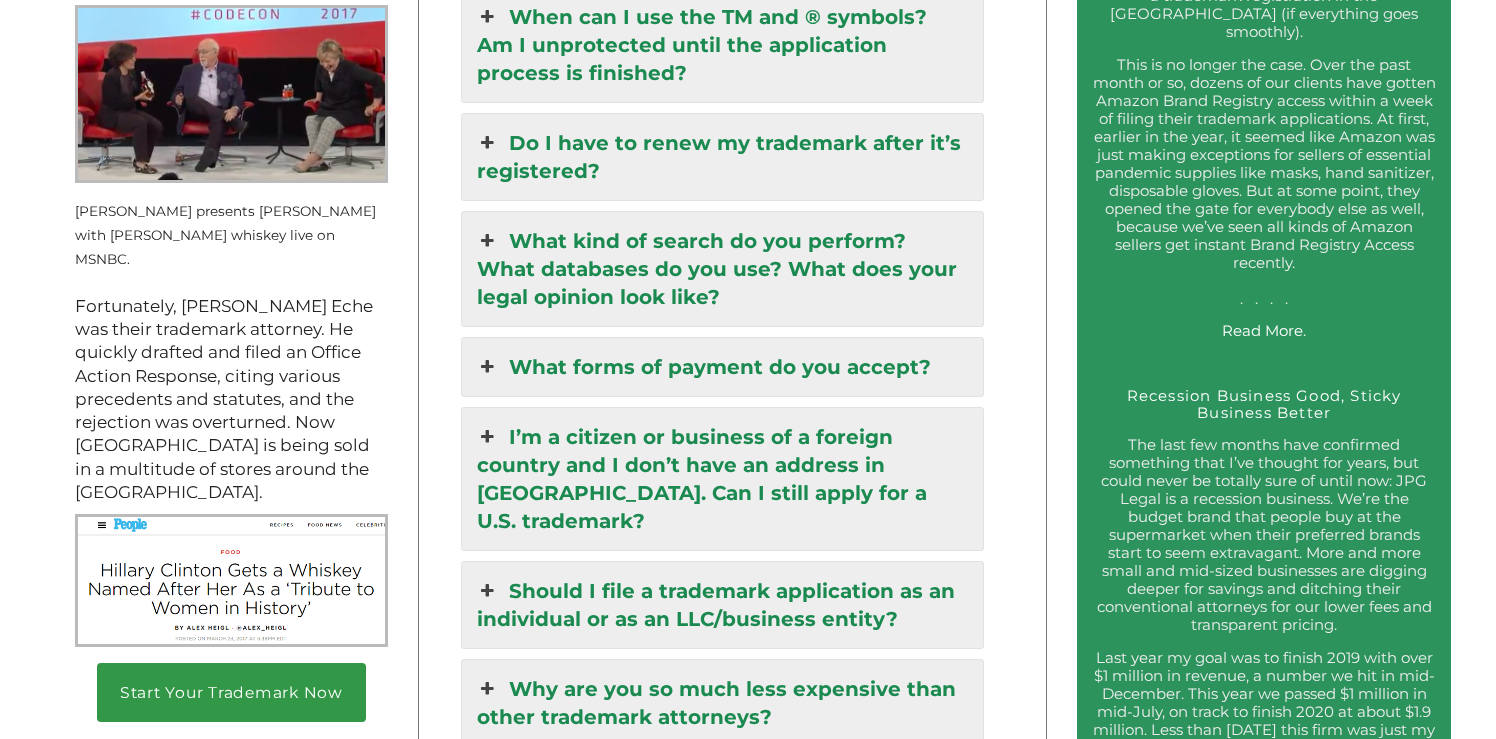 click on "What kind of search do you perform? What databases do you use? What does your legal opinion look like?" at bounding box center [723, 269] 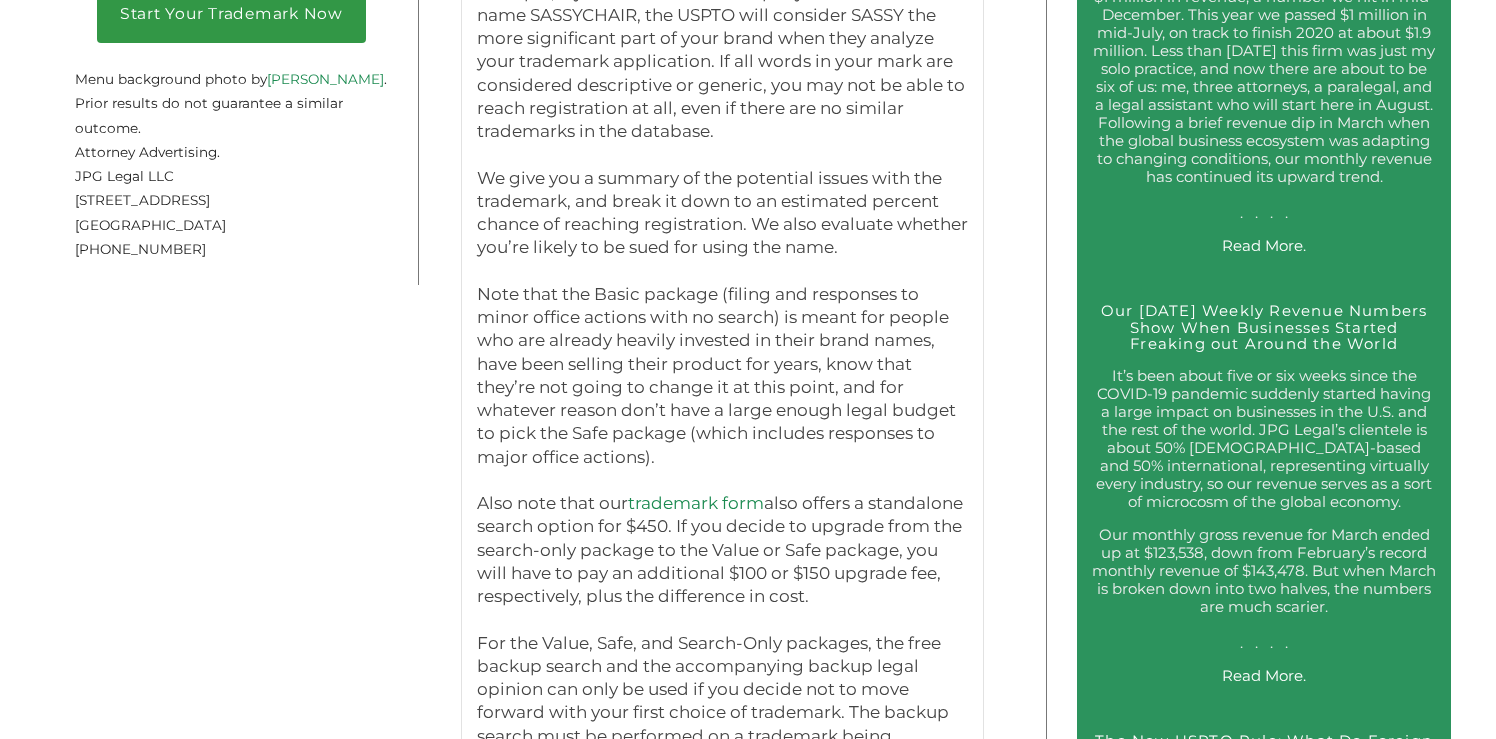 scroll, scrollTop: 3338, scrollLeft: 0, axis: vertical 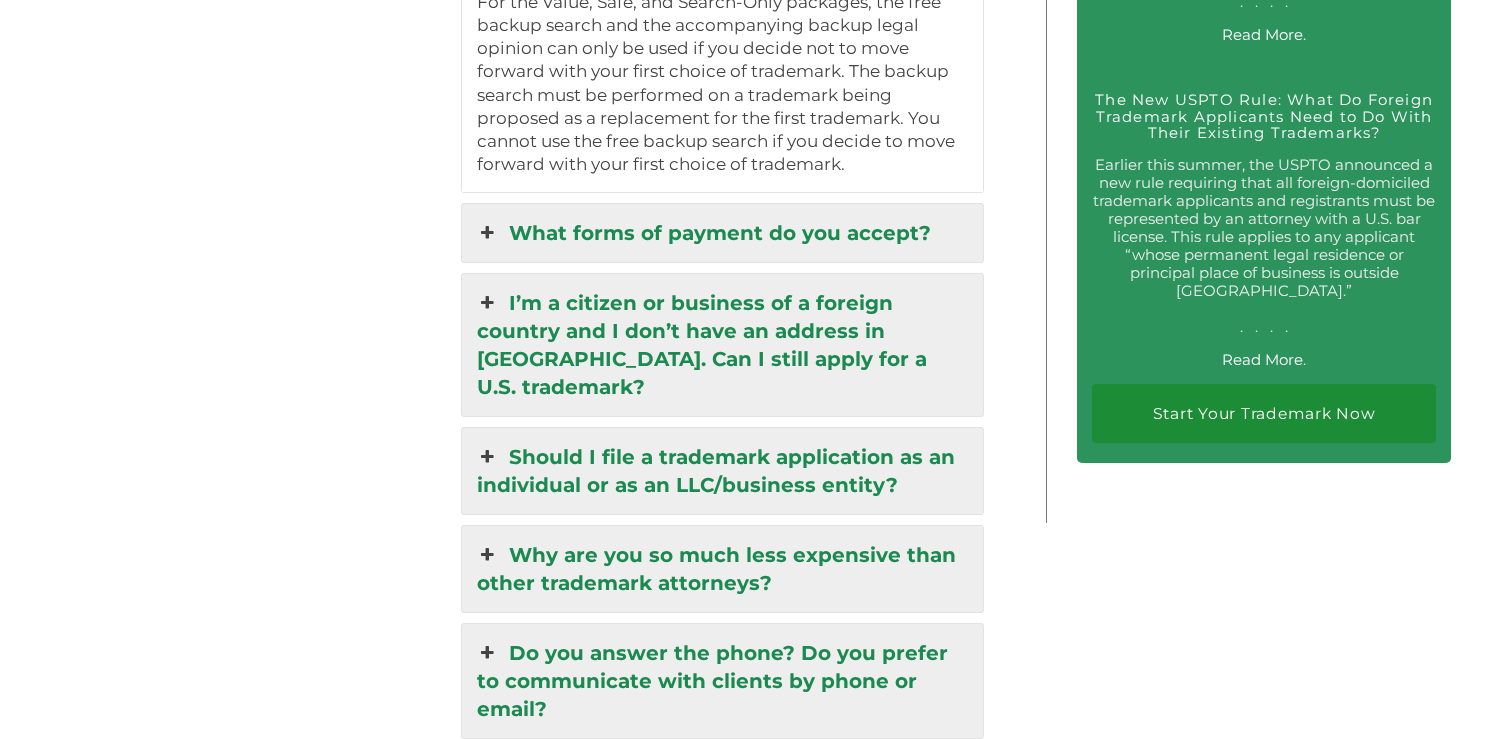 click on "What forms of payment do you accept?" at bounding box center [723, 233] 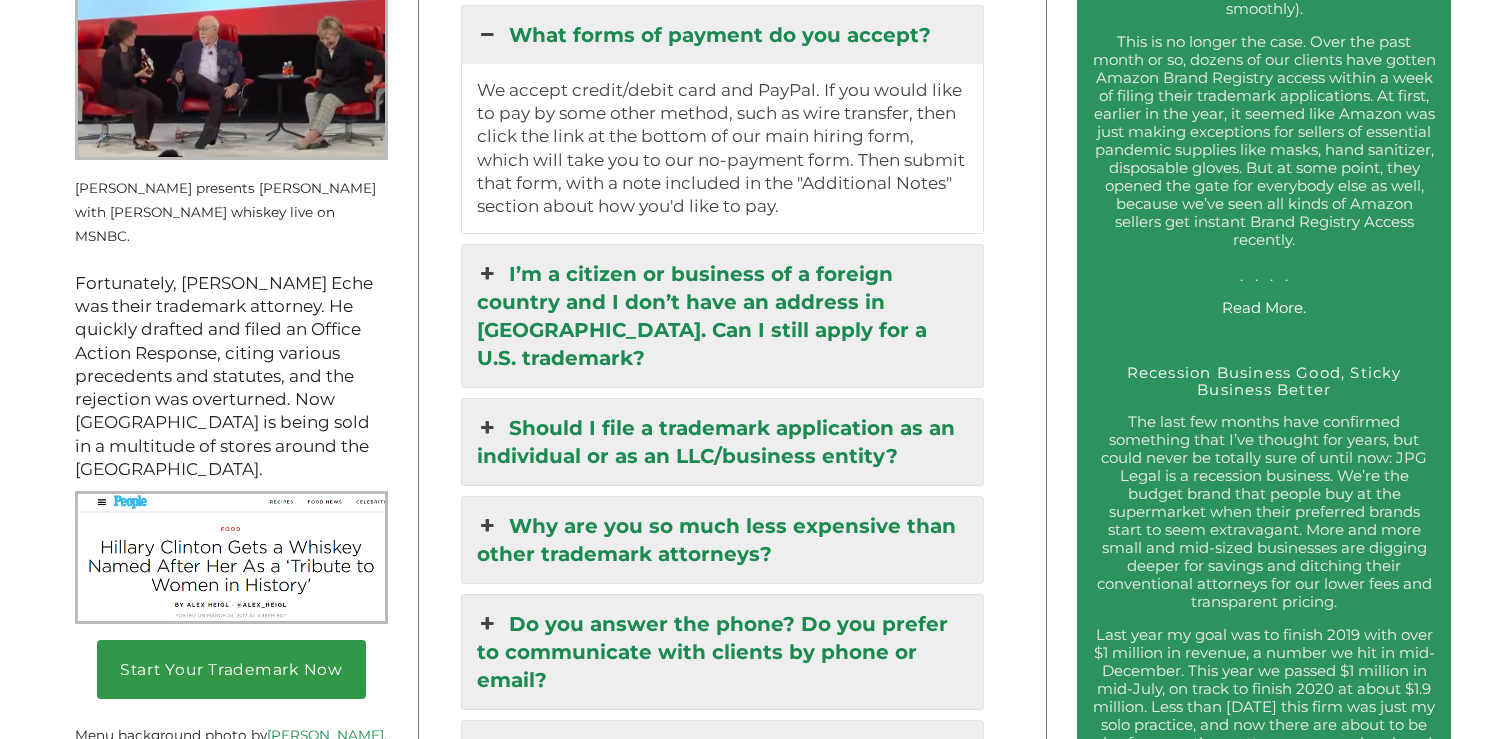 scroll, scrollTop: 2686, scrollLeft: 0, axis: vertical 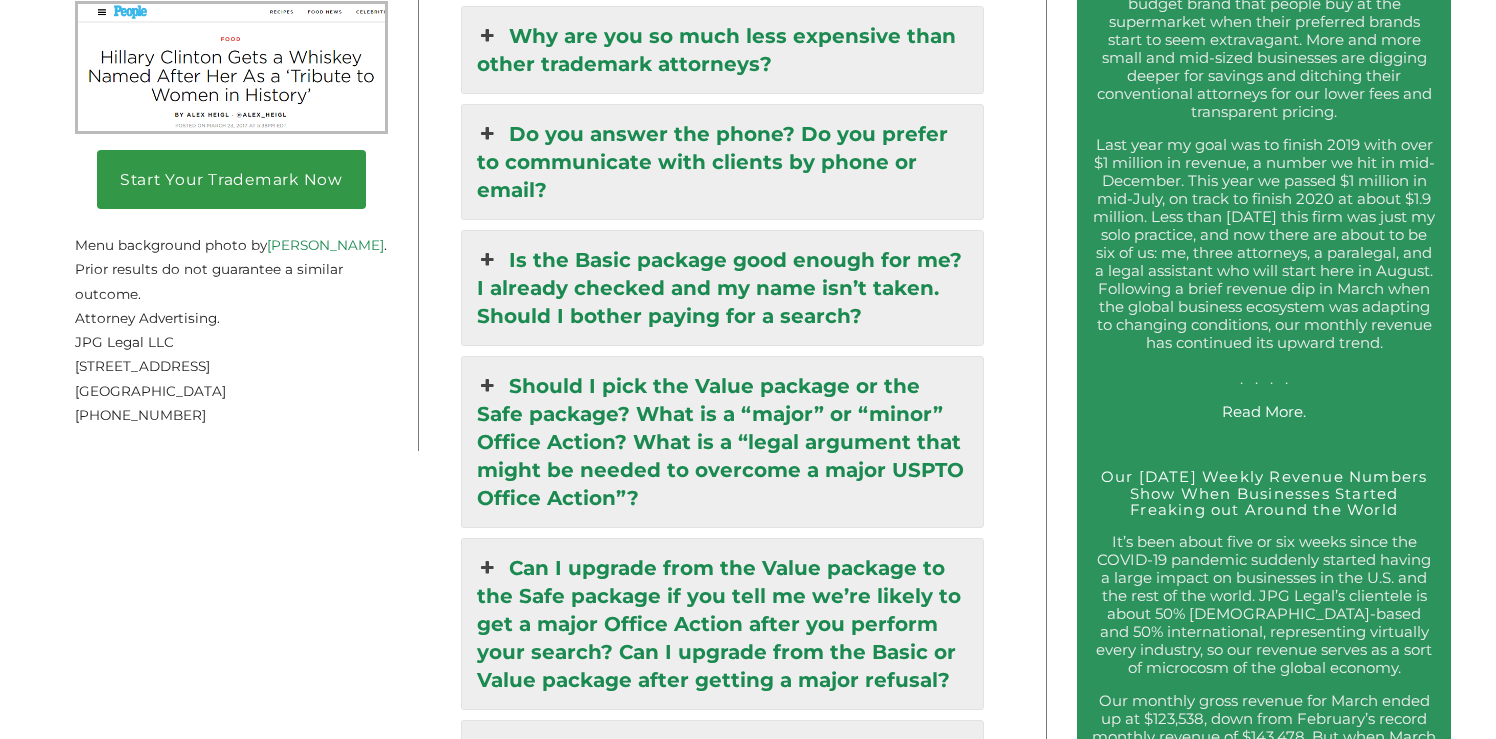 click on "Do you answer the phone? Do you prefer to communicate with clients by phone or email?" at bounding box center (723, 162) 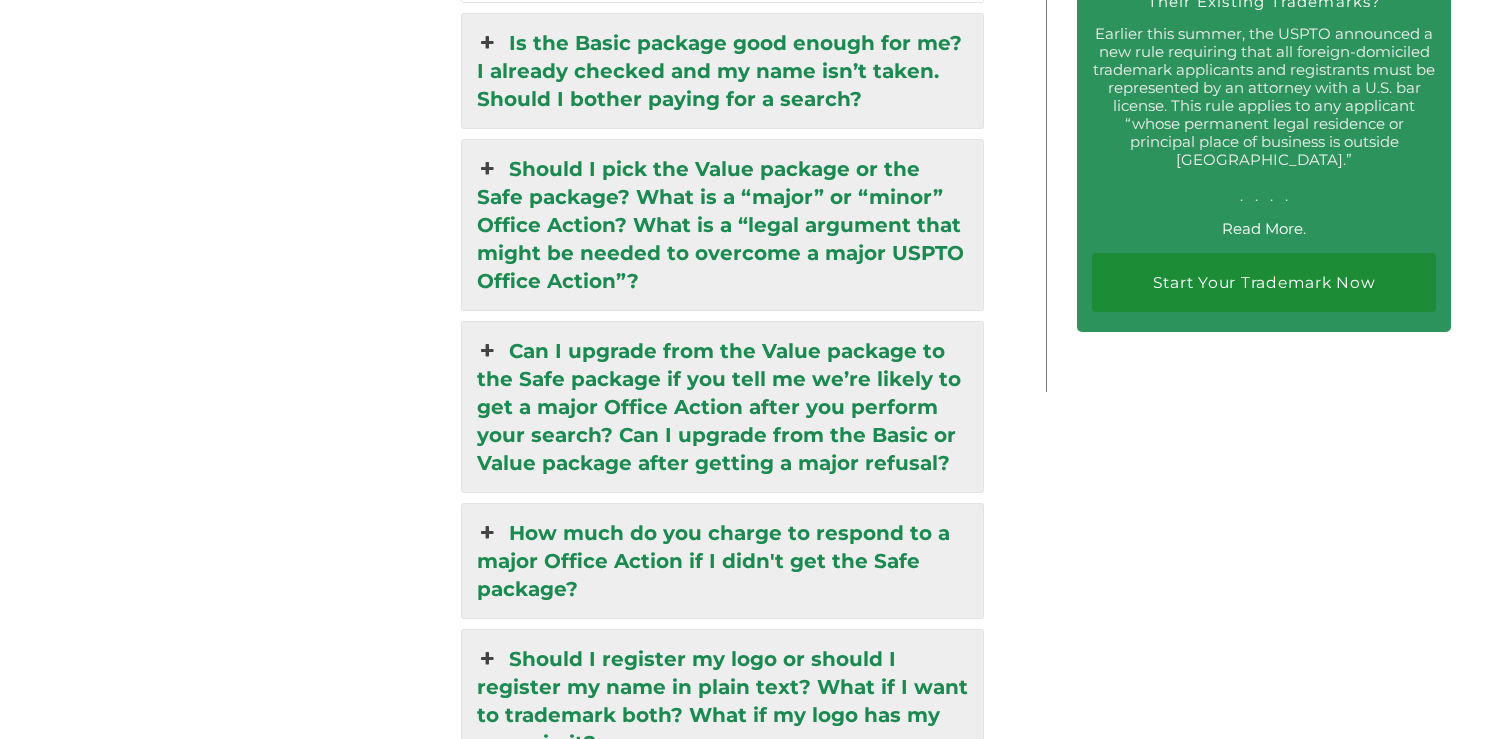 scroll, scrollTop: 4115, scrollLeft: 0, axis: vertical 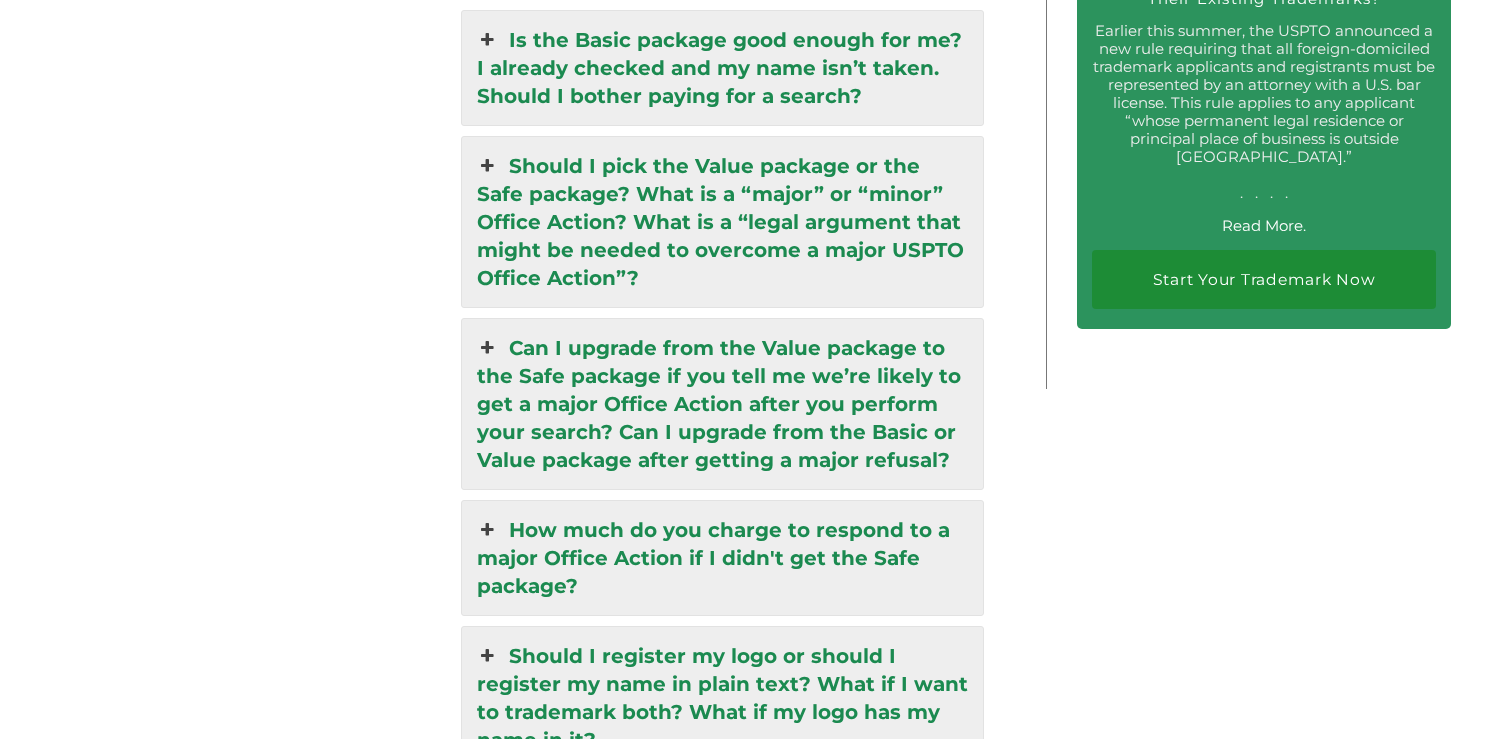 click on "Should I pick the Value package or the Safe package? What is a “major” or “minor” Office Action? What is a “legal argument that might be needed to overcome a major USPTO Office Action”?" at bounding box center (723, 222) 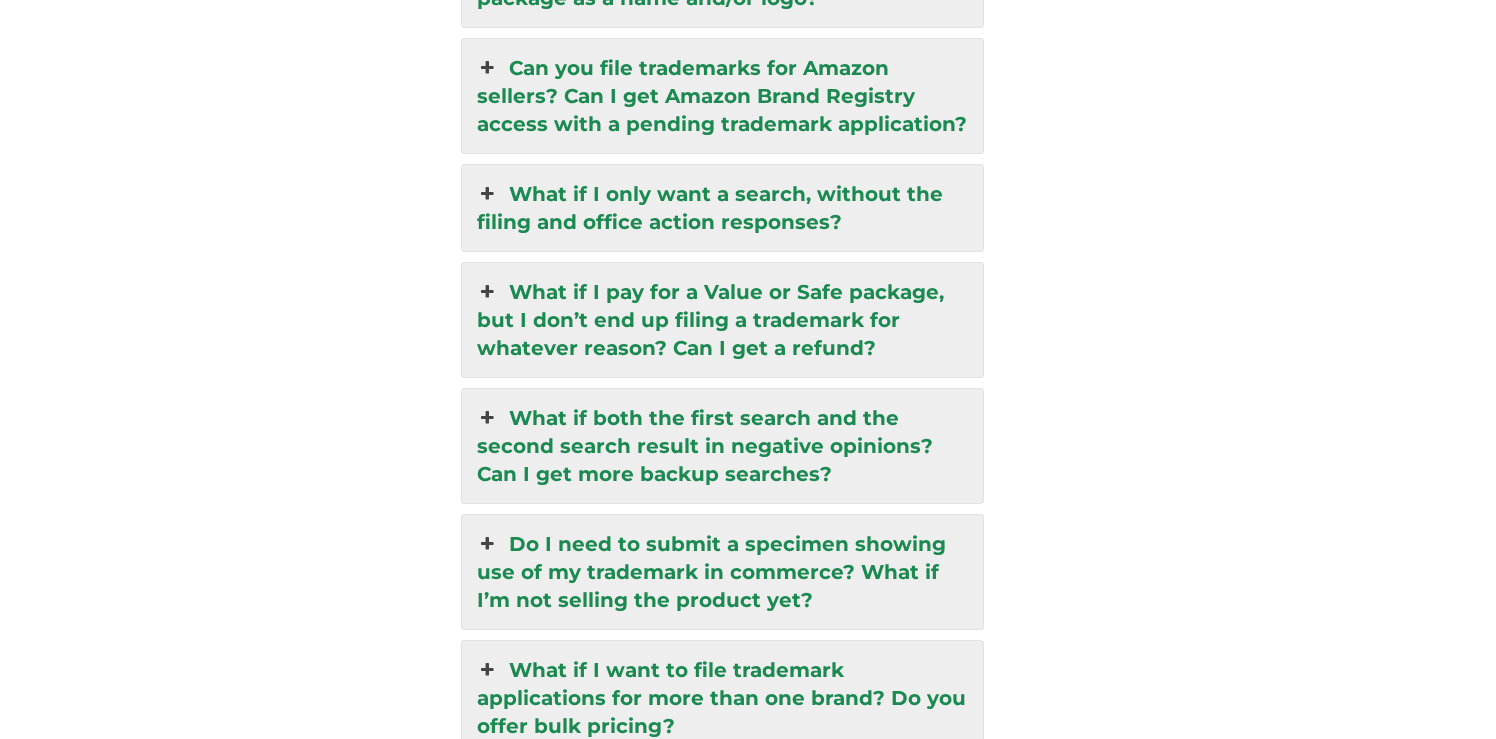 click on "What if I only want a search, without the filing and office action responses?" at bounding box center (723, 208) 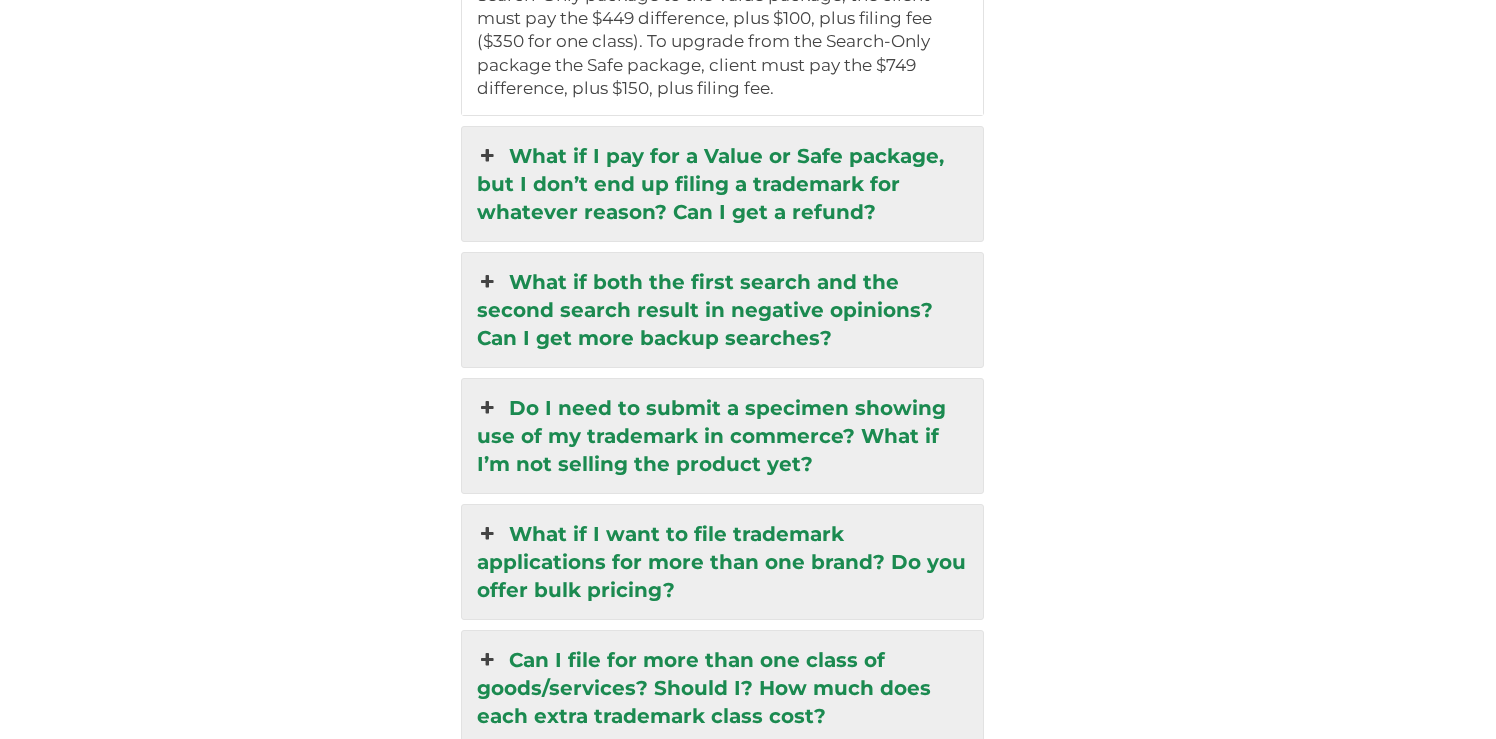 scroll, scrollTop: 4752, scrollLeft: 0, axis: vertical 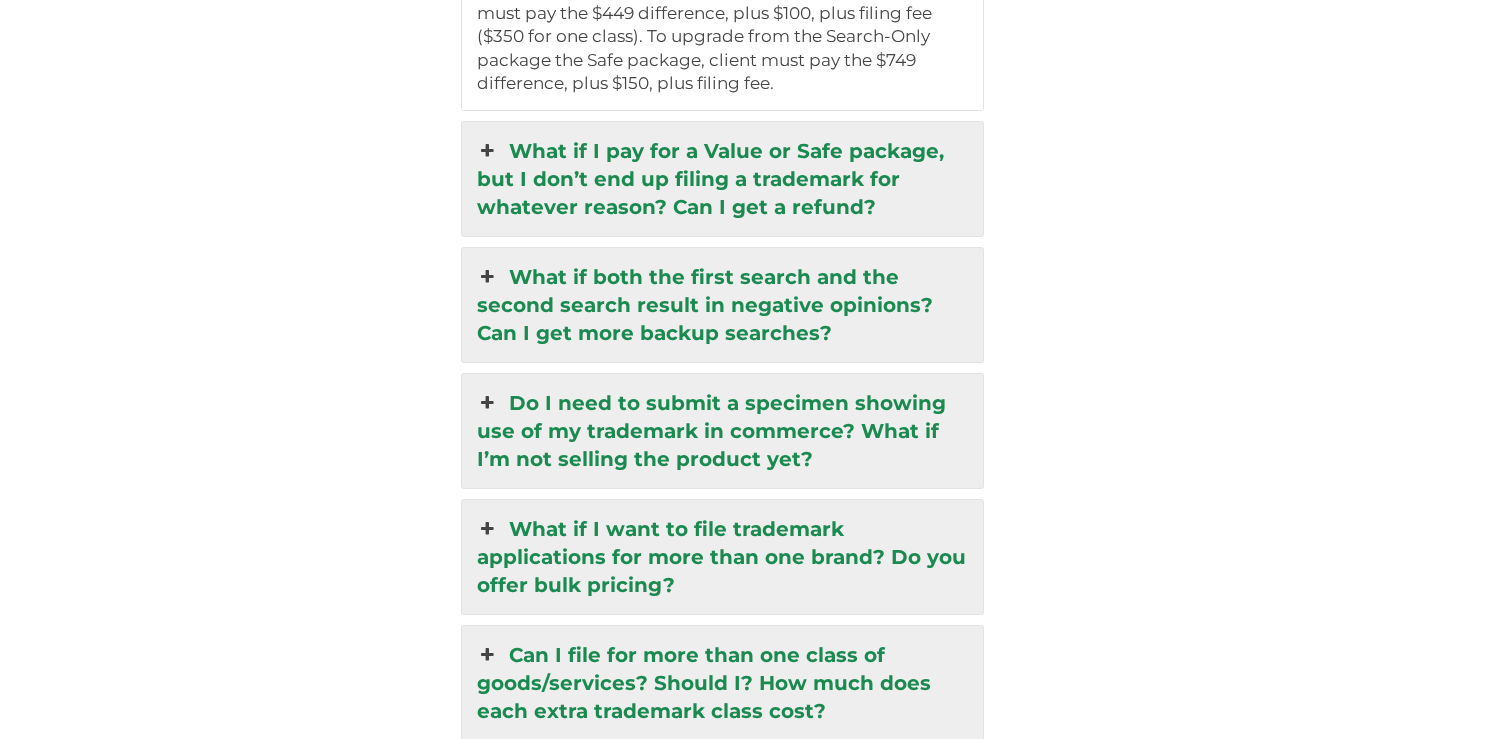 click on "What if I pay for a Value or Safe package, but I don’t end up filing a trademark for whatever reason? Can I get a refund?" at bounding box center [723, 179] 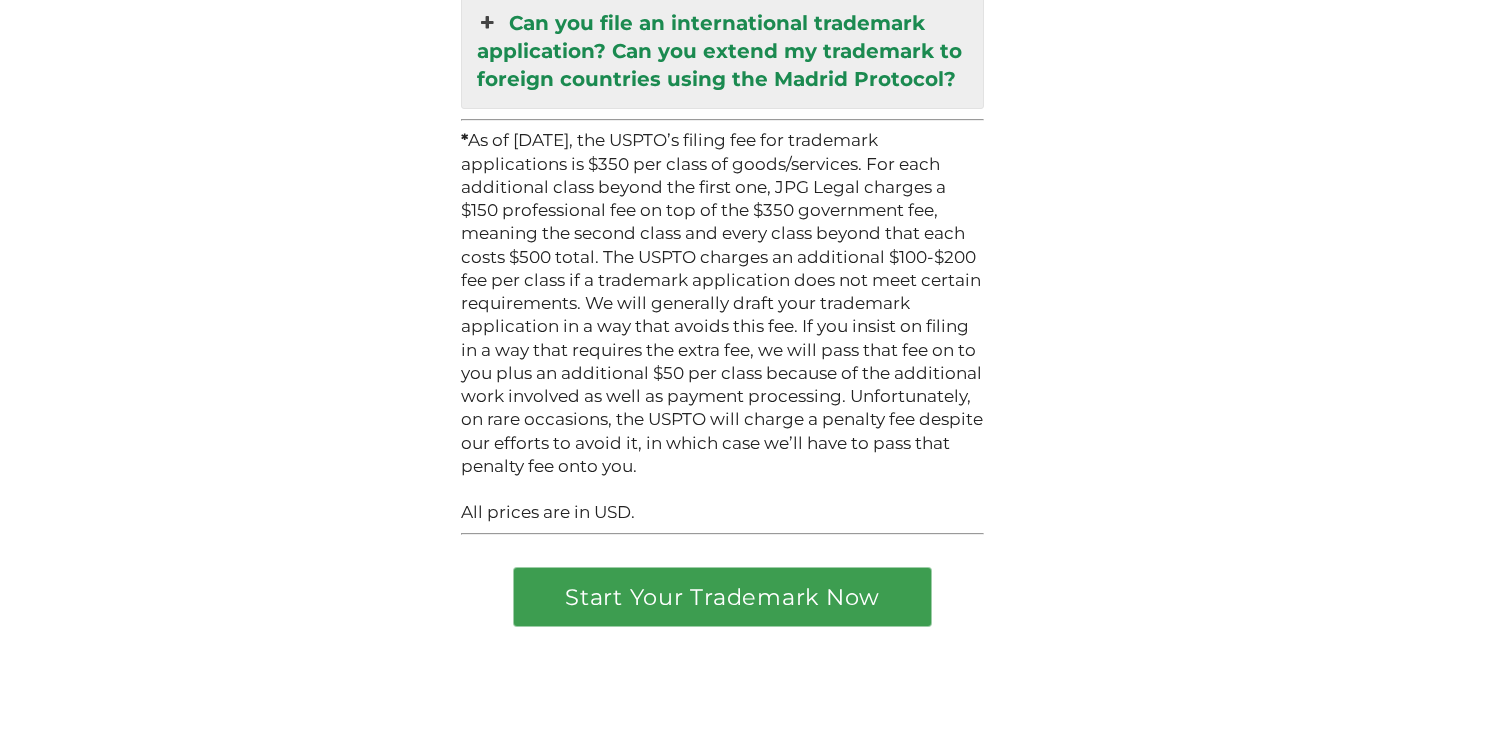 scroll, scrollTop: 6131, scrollLeft: 0, axis: vertical 